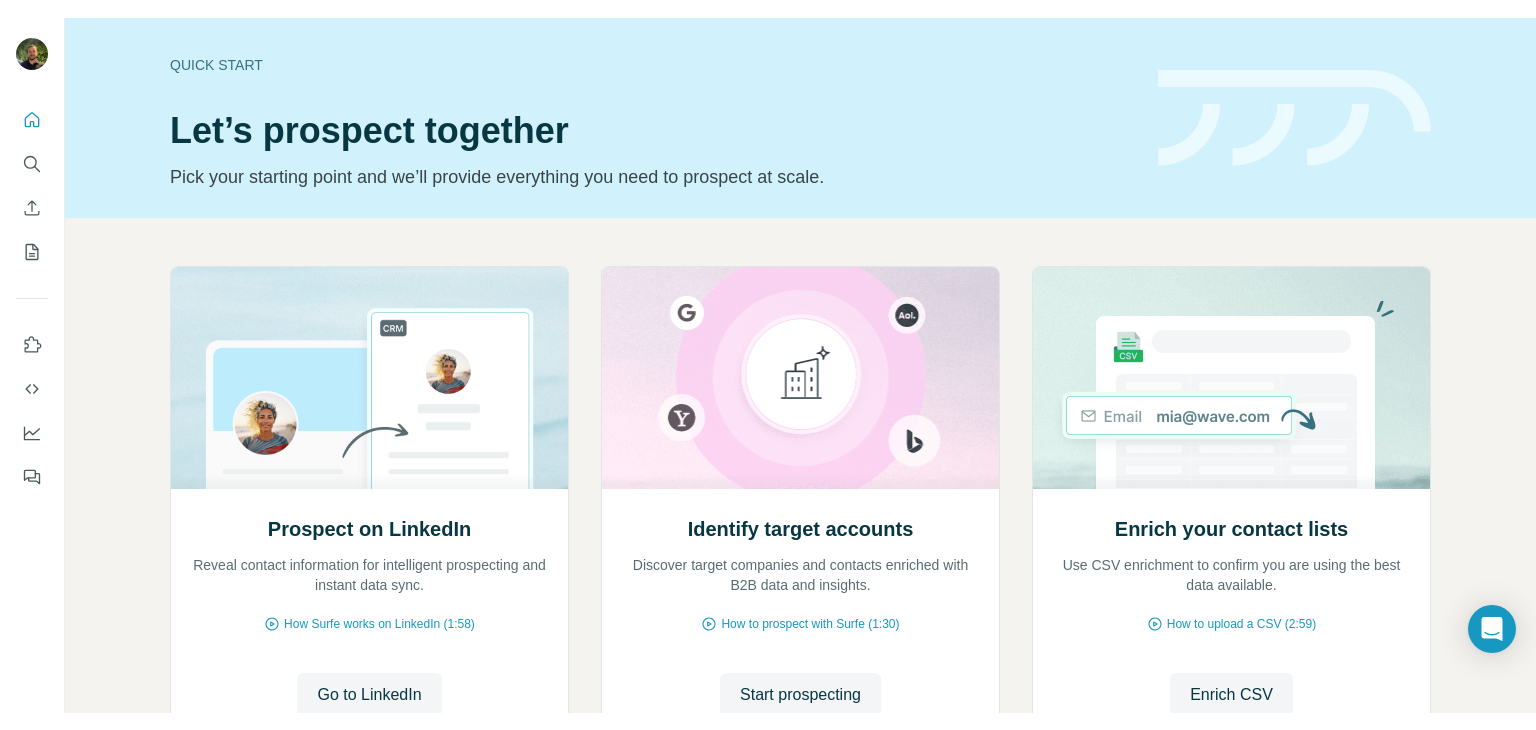 scroll, scrollTop: 0, scrollLeft: 0, axis: both 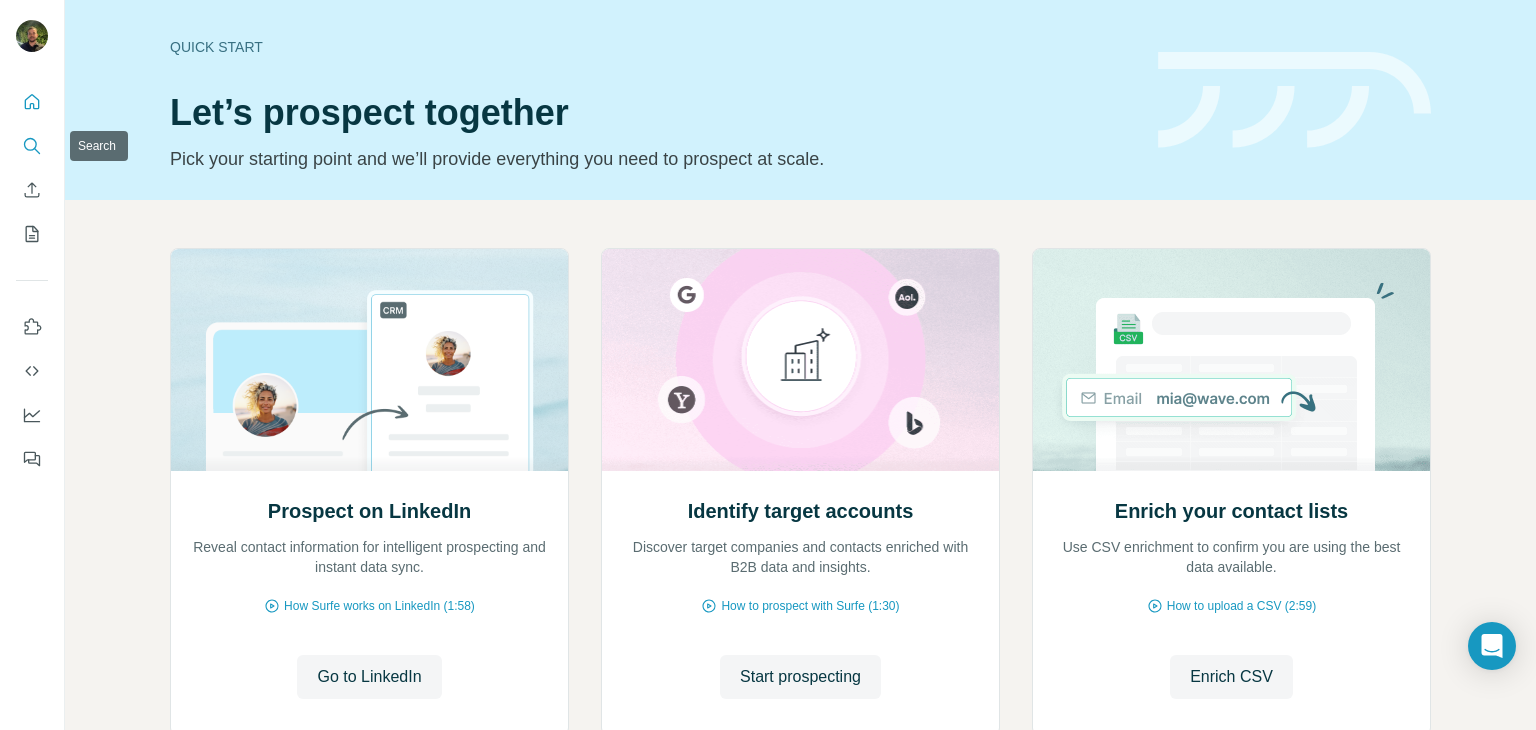 click 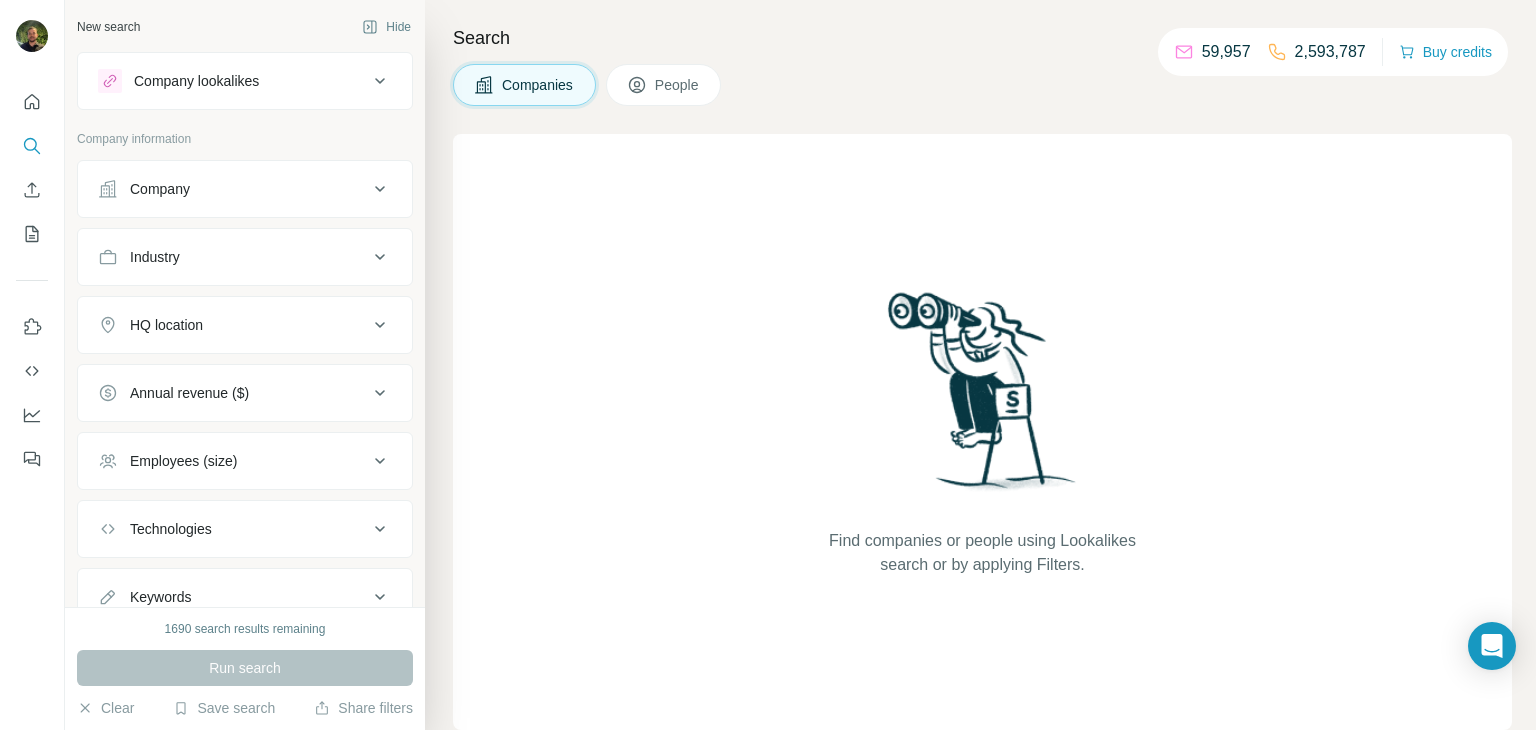 click on "Company" at bounding box center (233, 189) 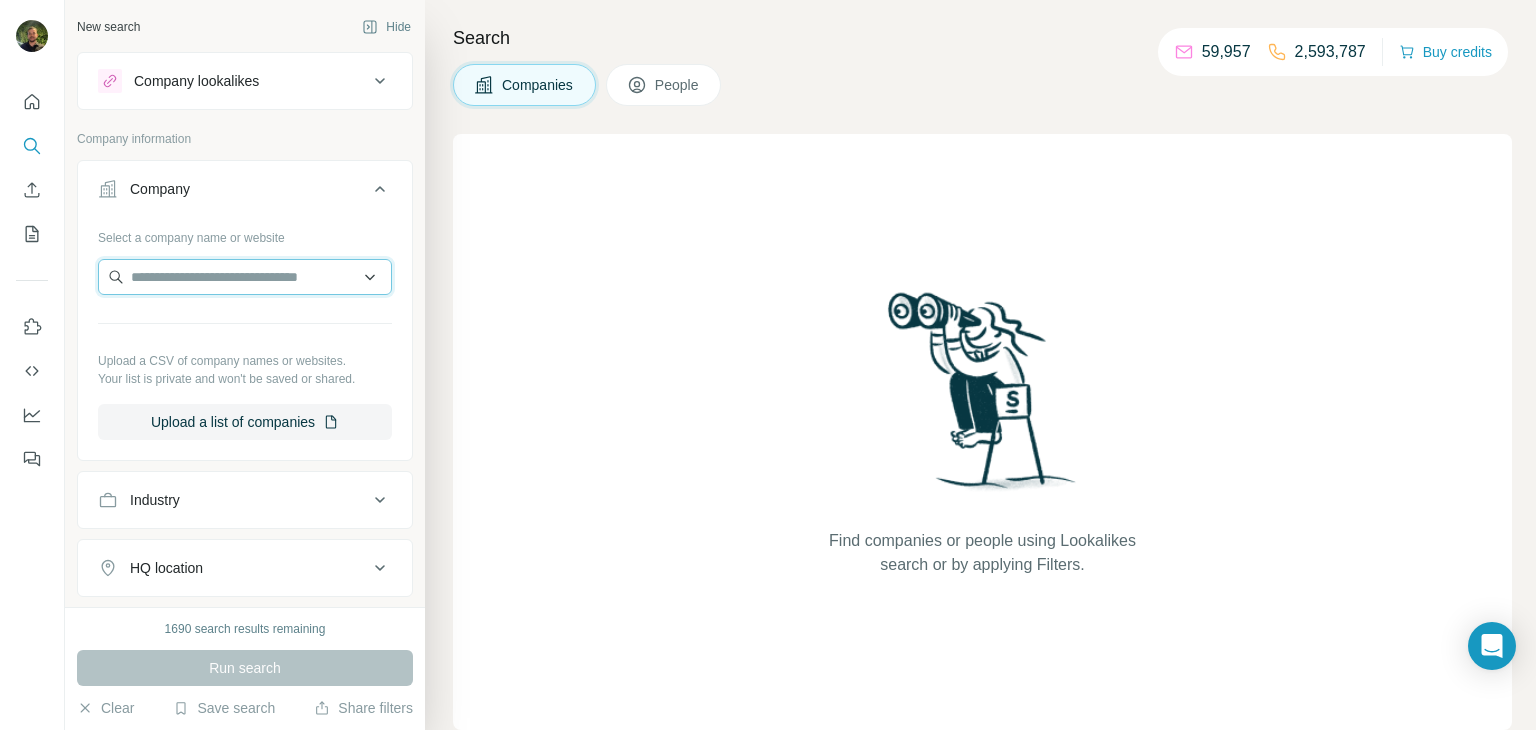 click at bounding box center [245, 277] 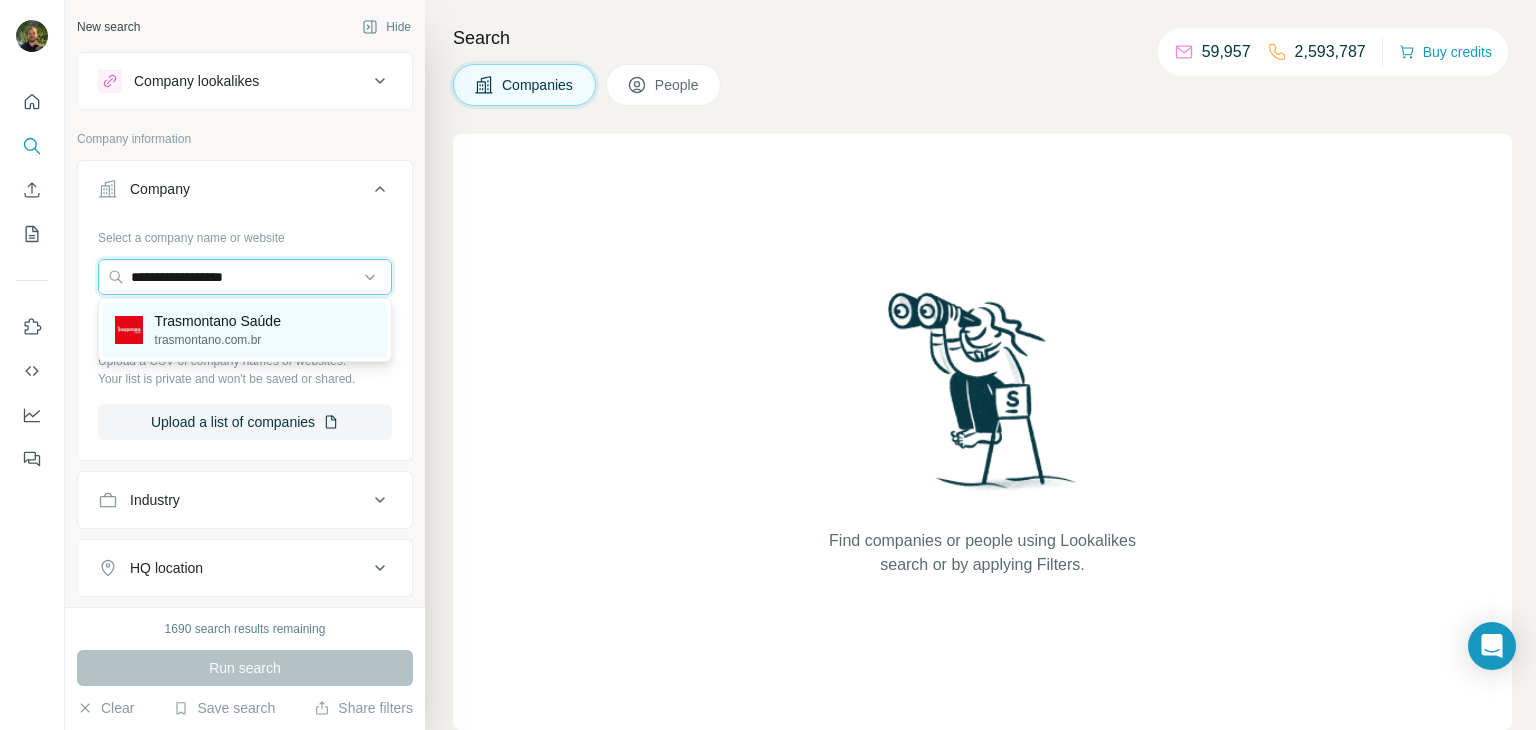 type on "**********" 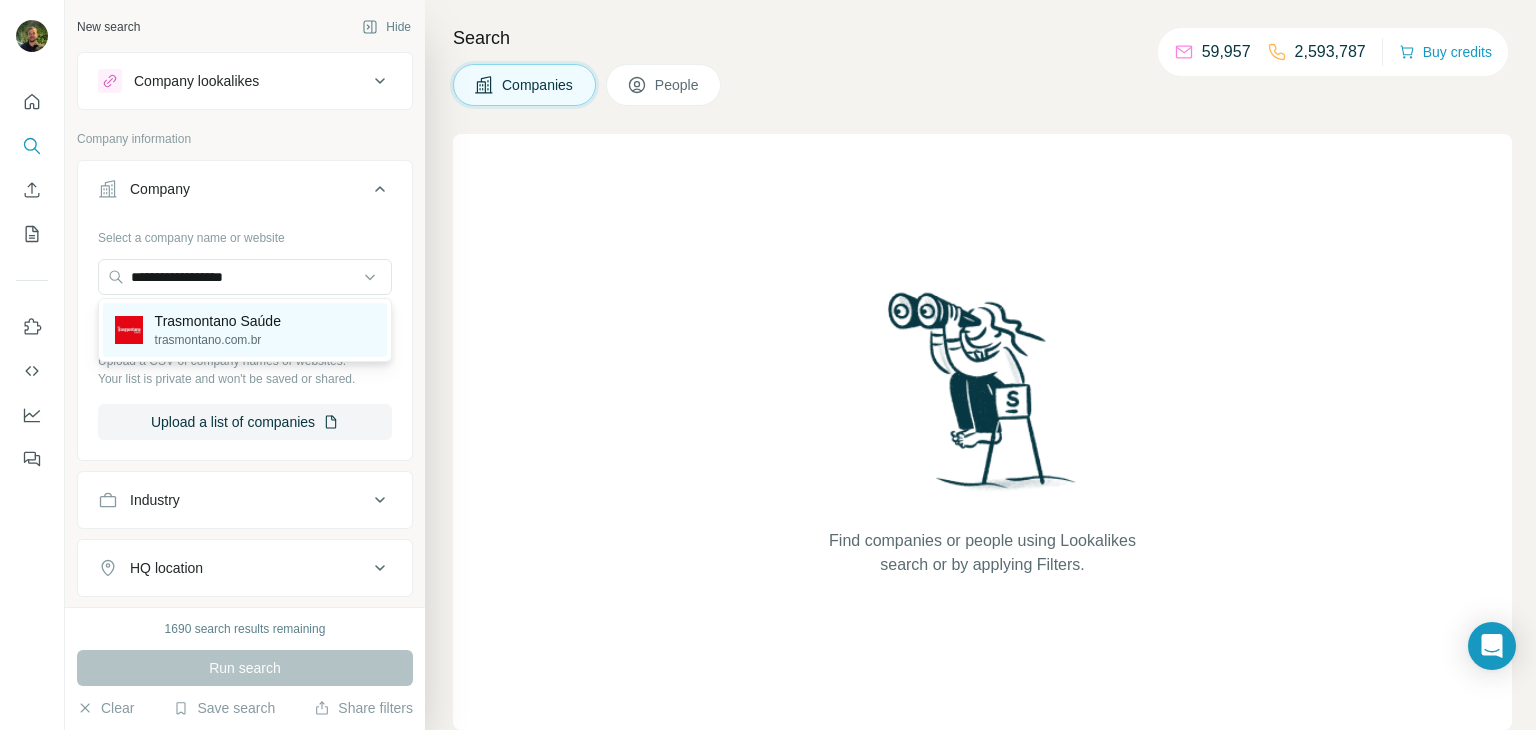 click on "Trasmontano Saúde" at bounding box center [218, 321] 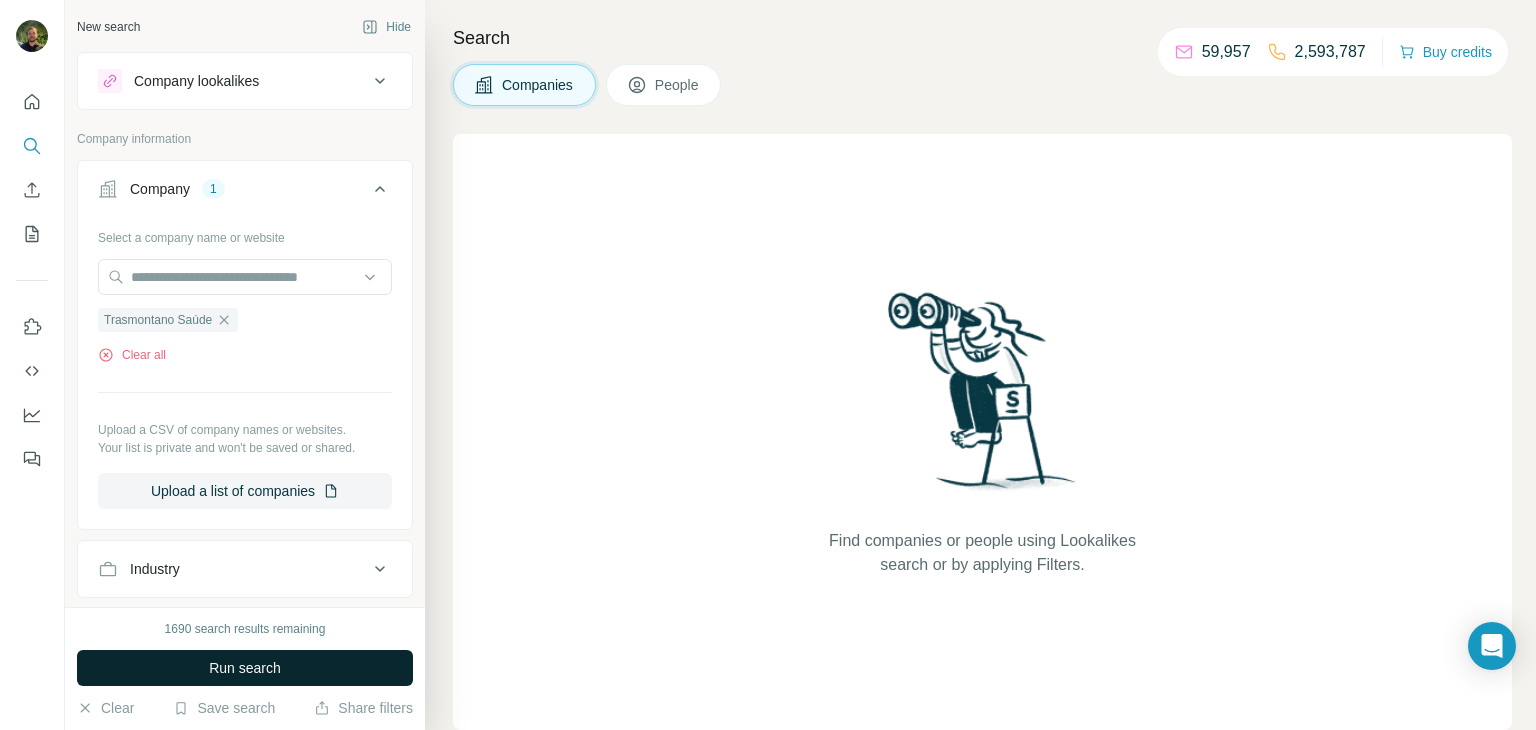 click on "Run search" at bounding box center [245, 668] 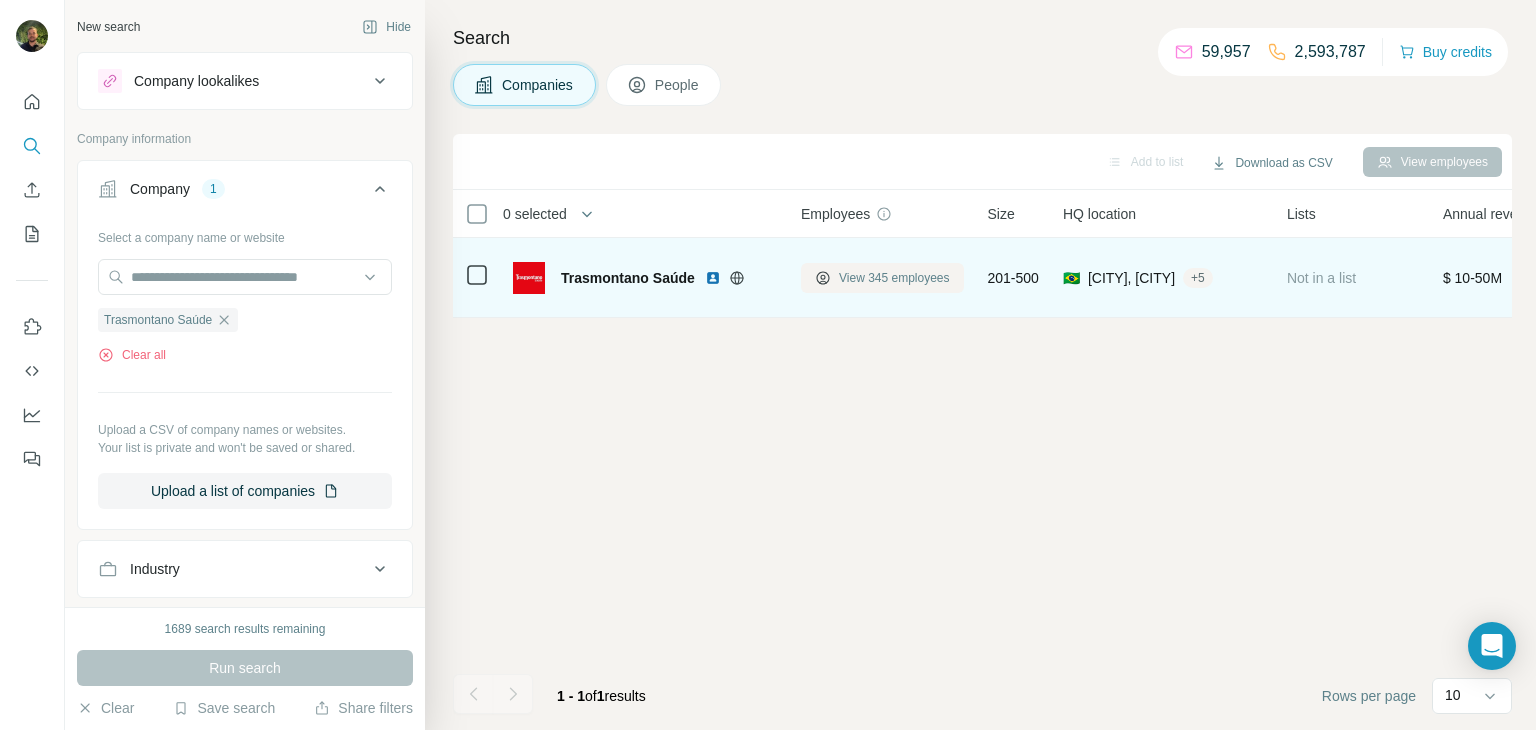 click on "View 345 employees" at bounding box center (894, 278) 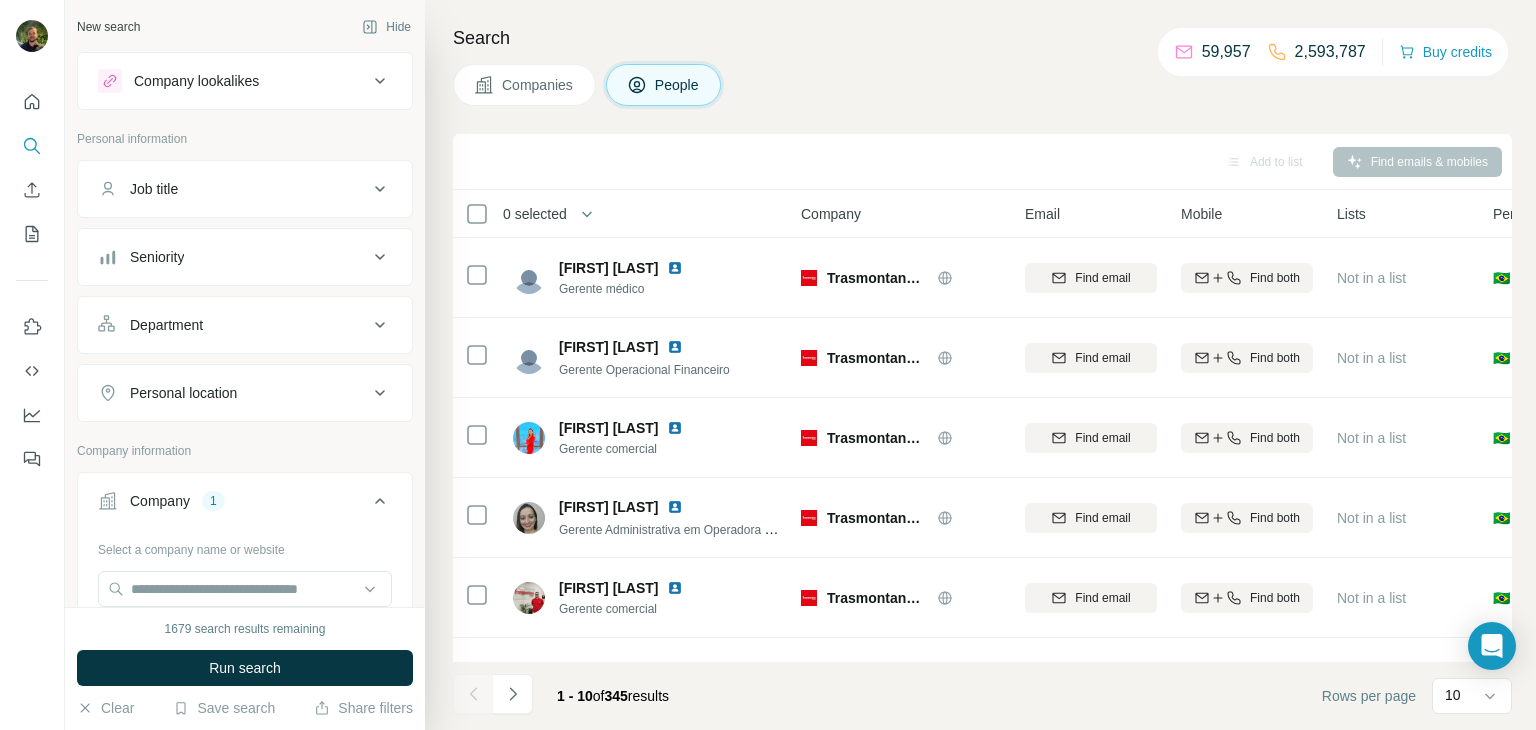 click on "Seniority" at bounding box center [157, 257] 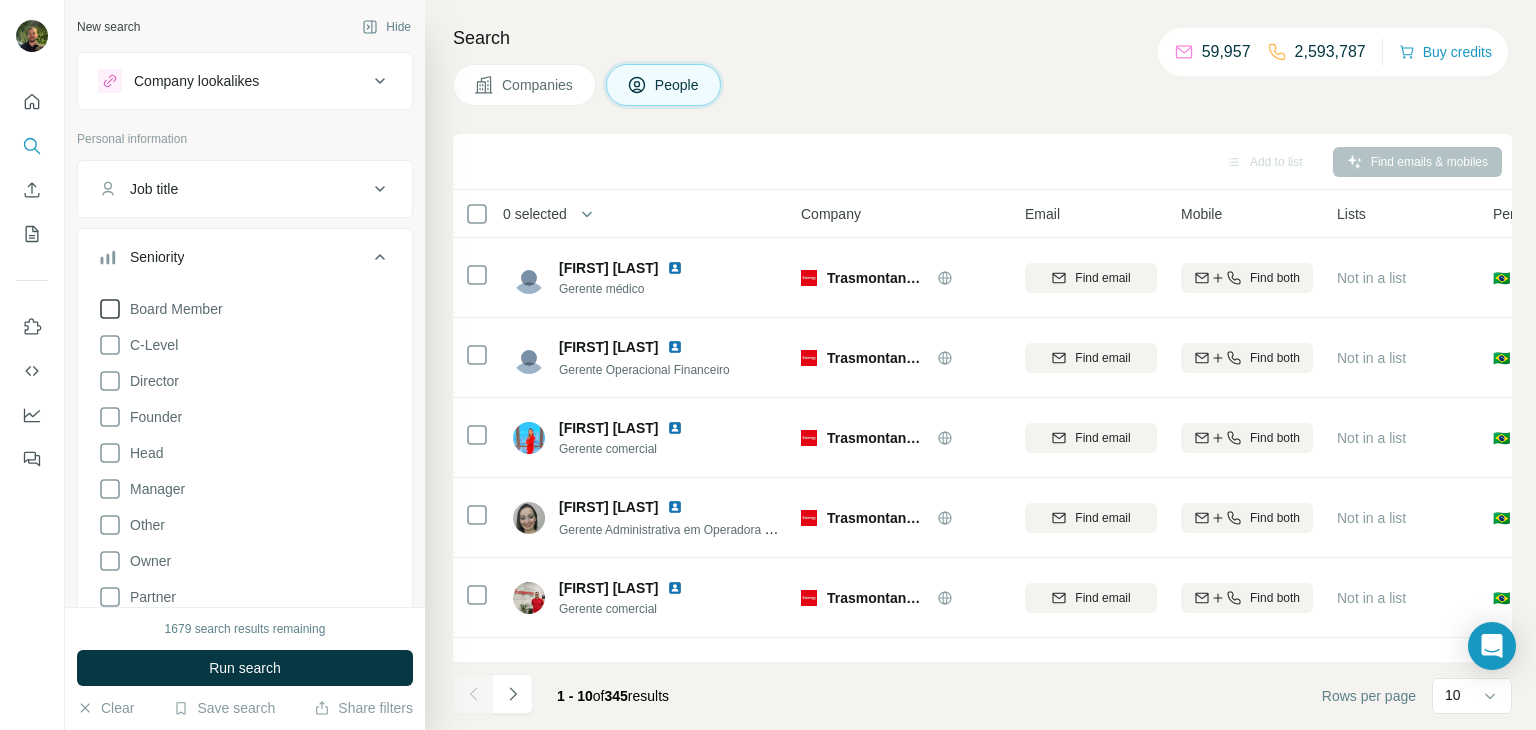click 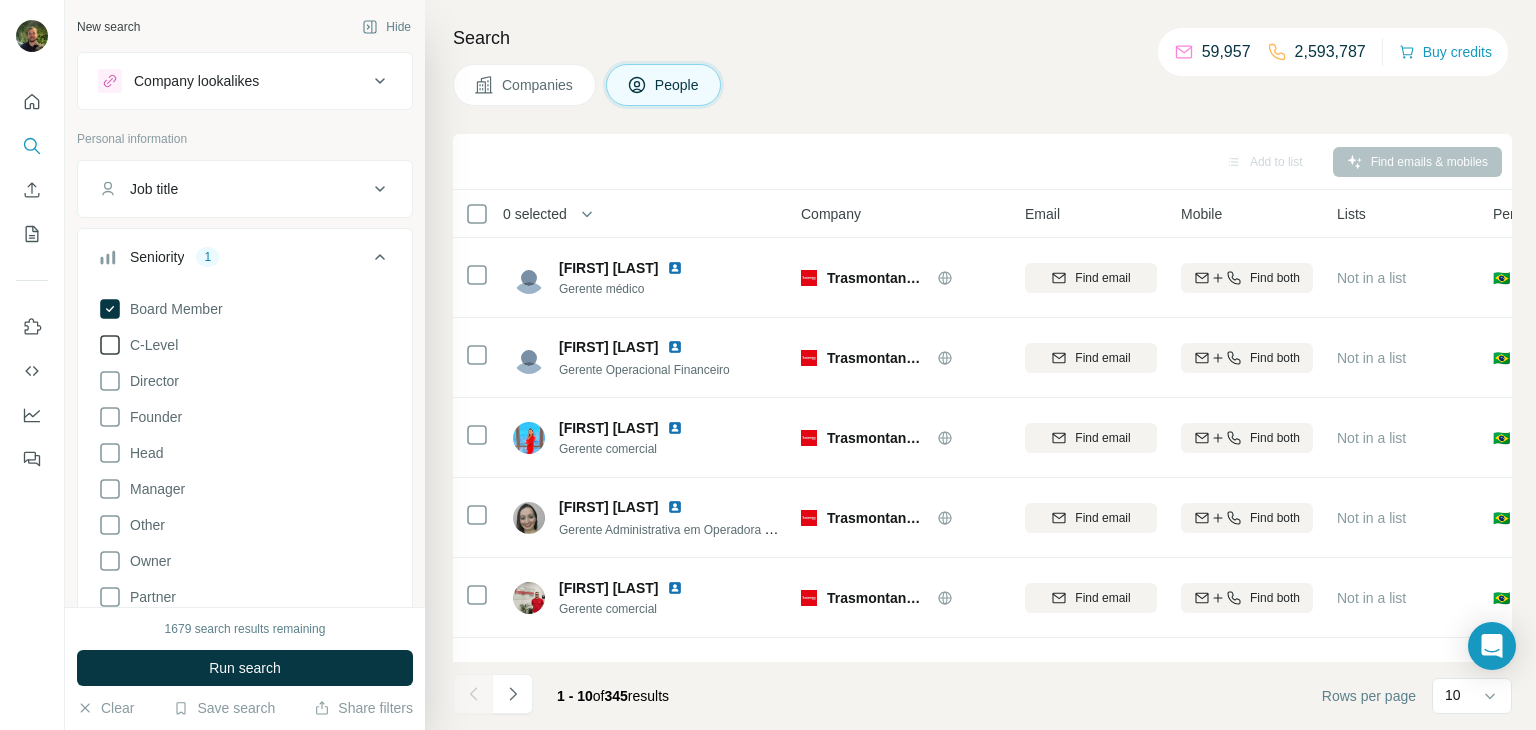 click 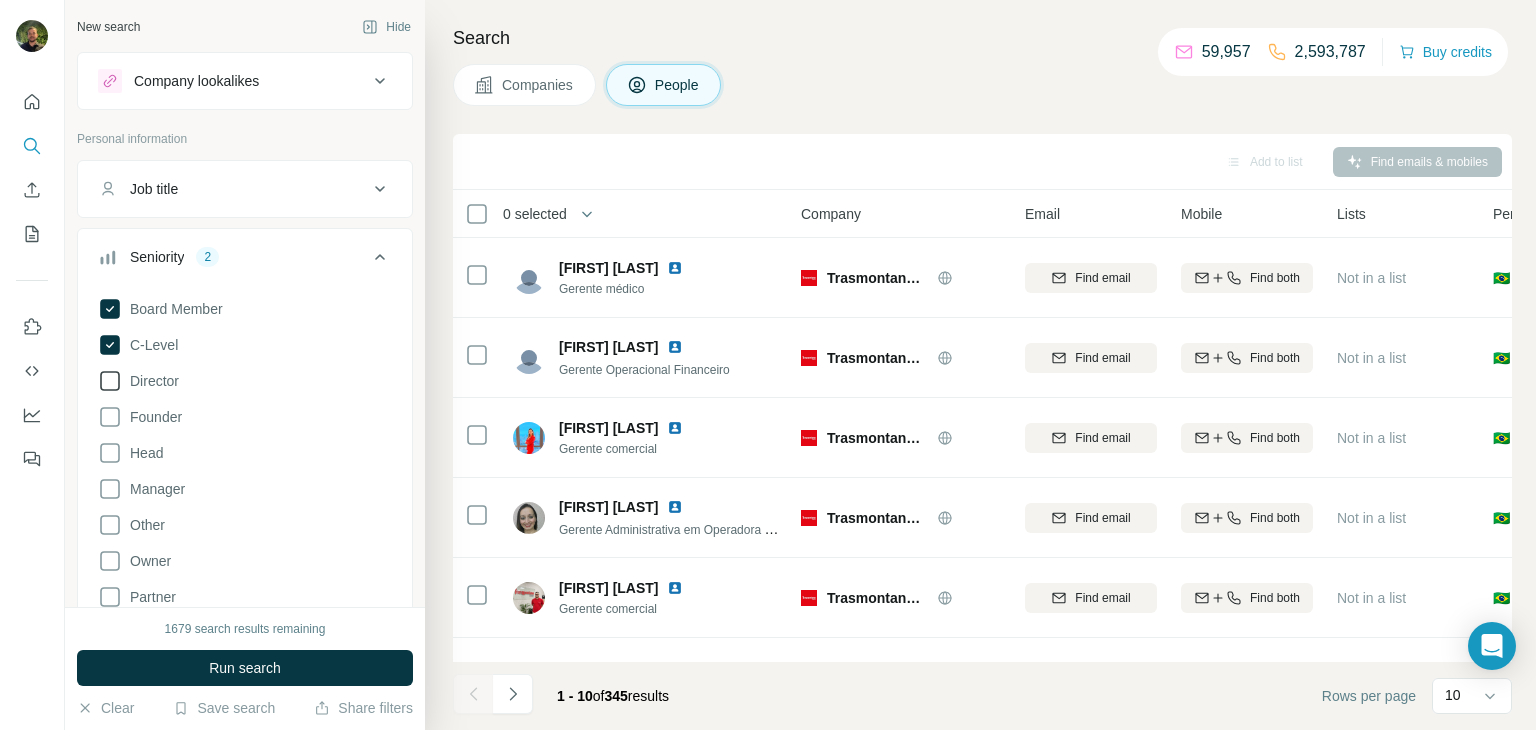 click 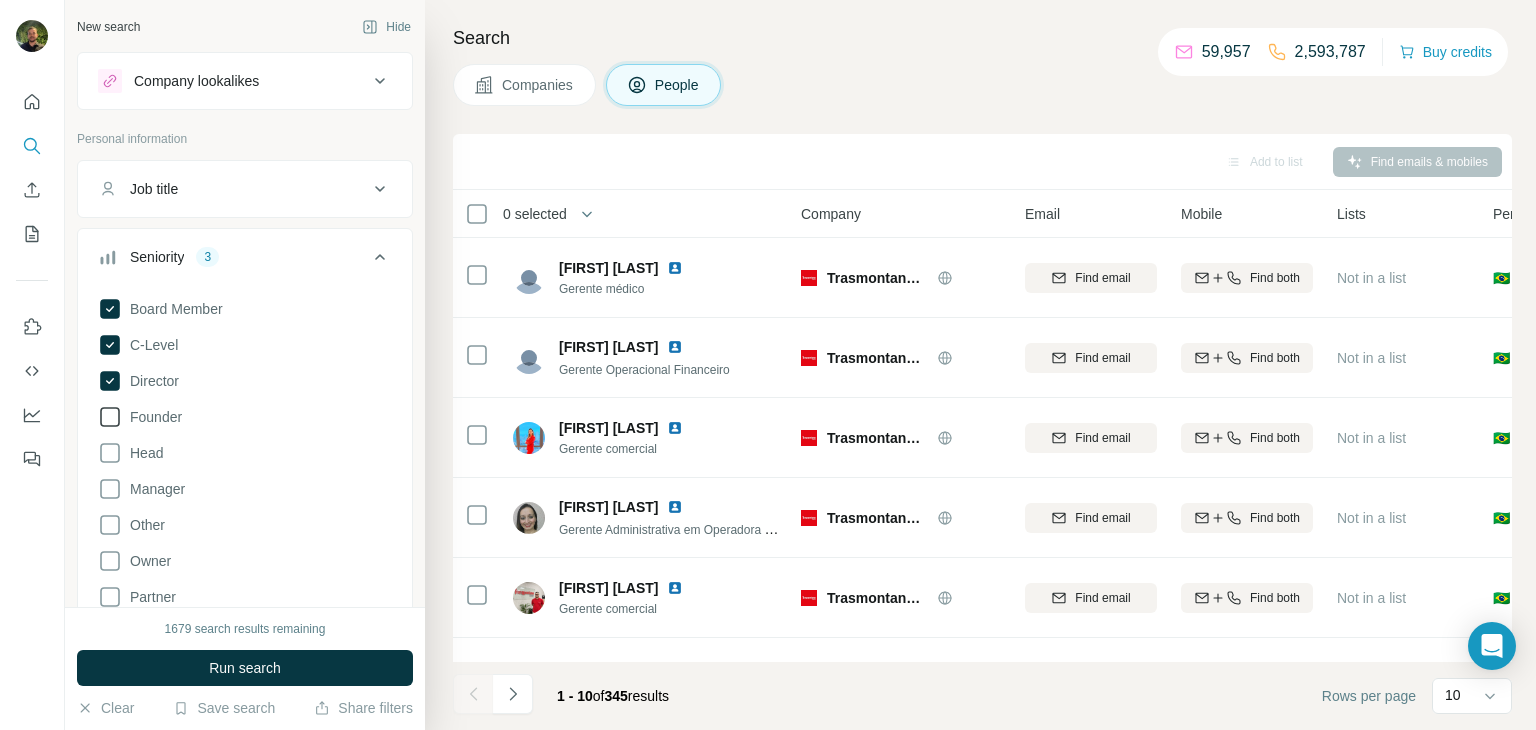 click 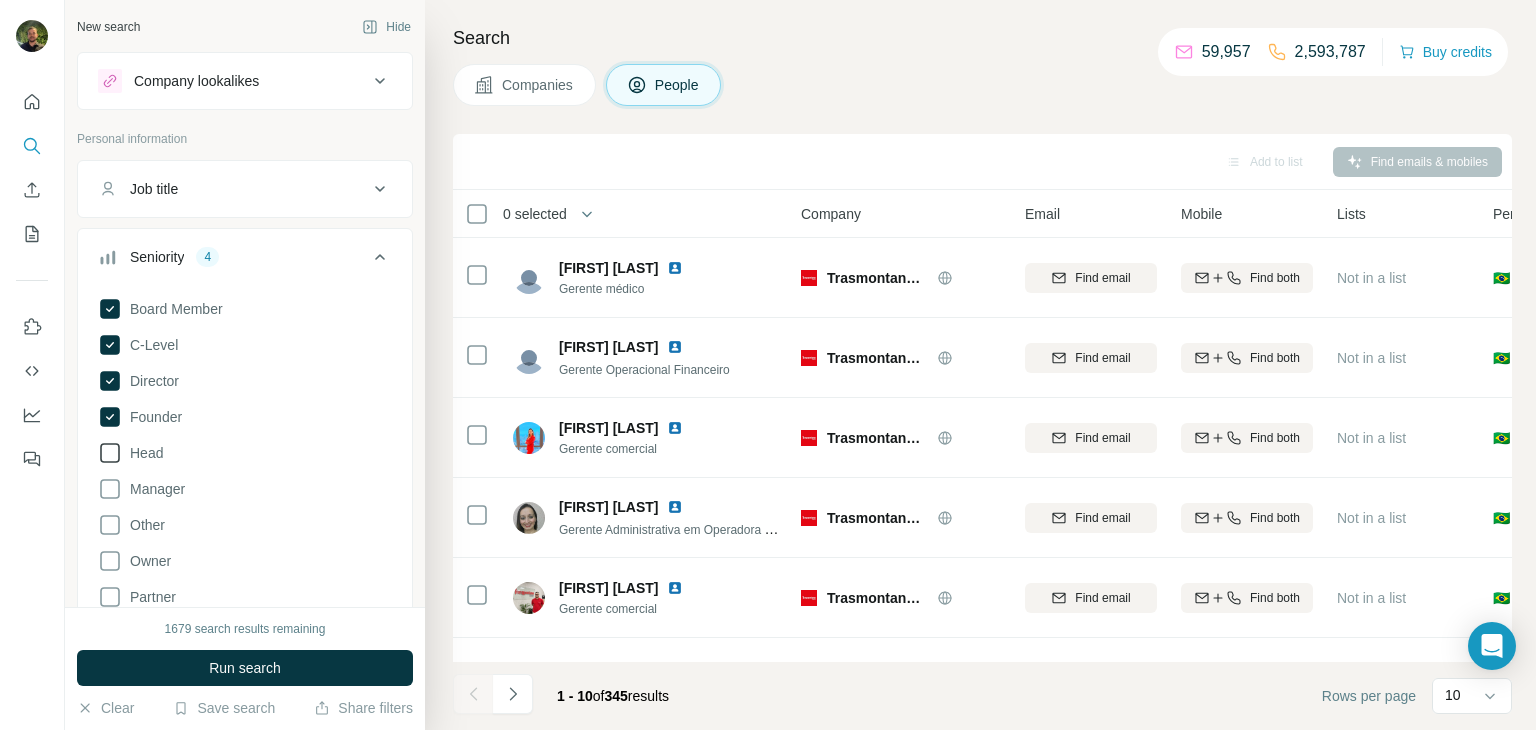 click 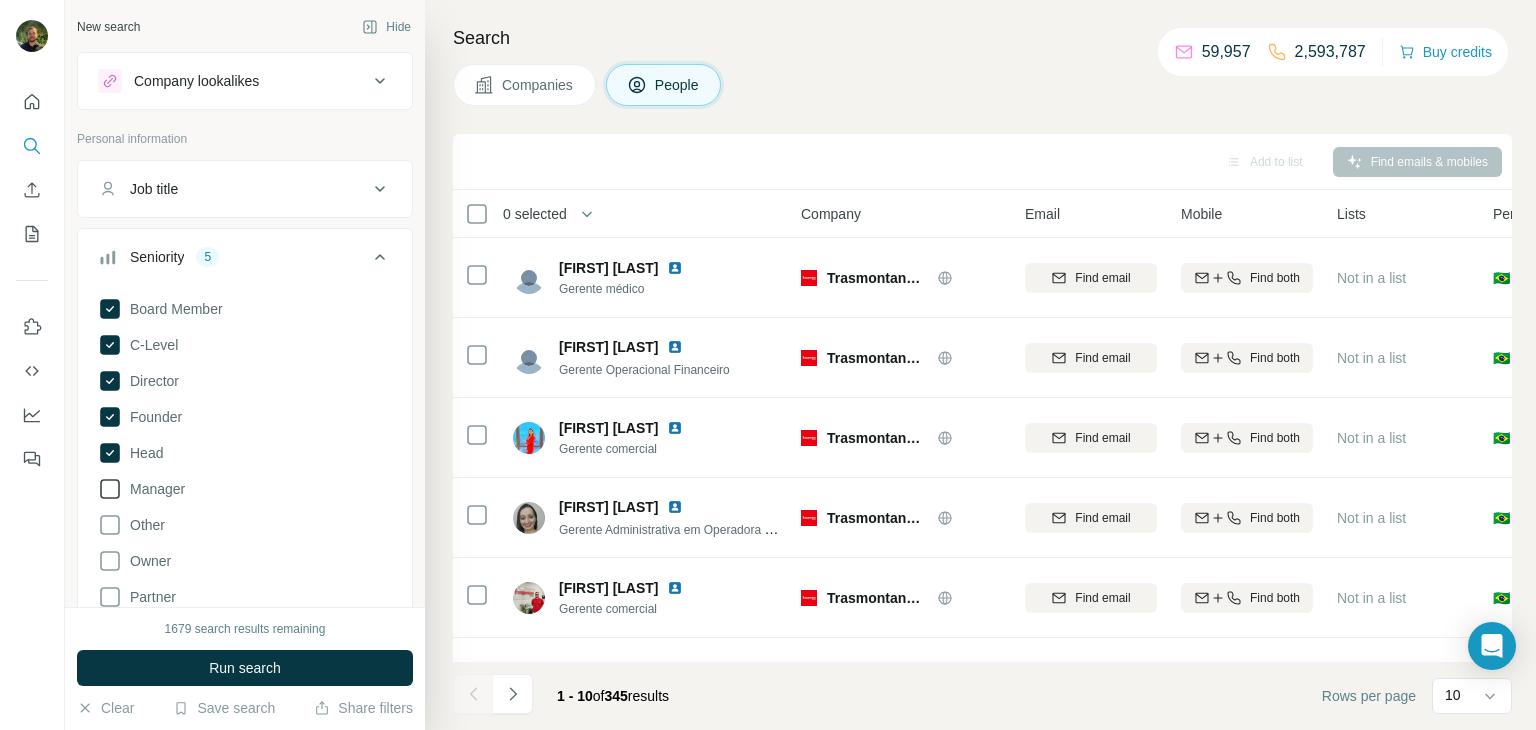 click 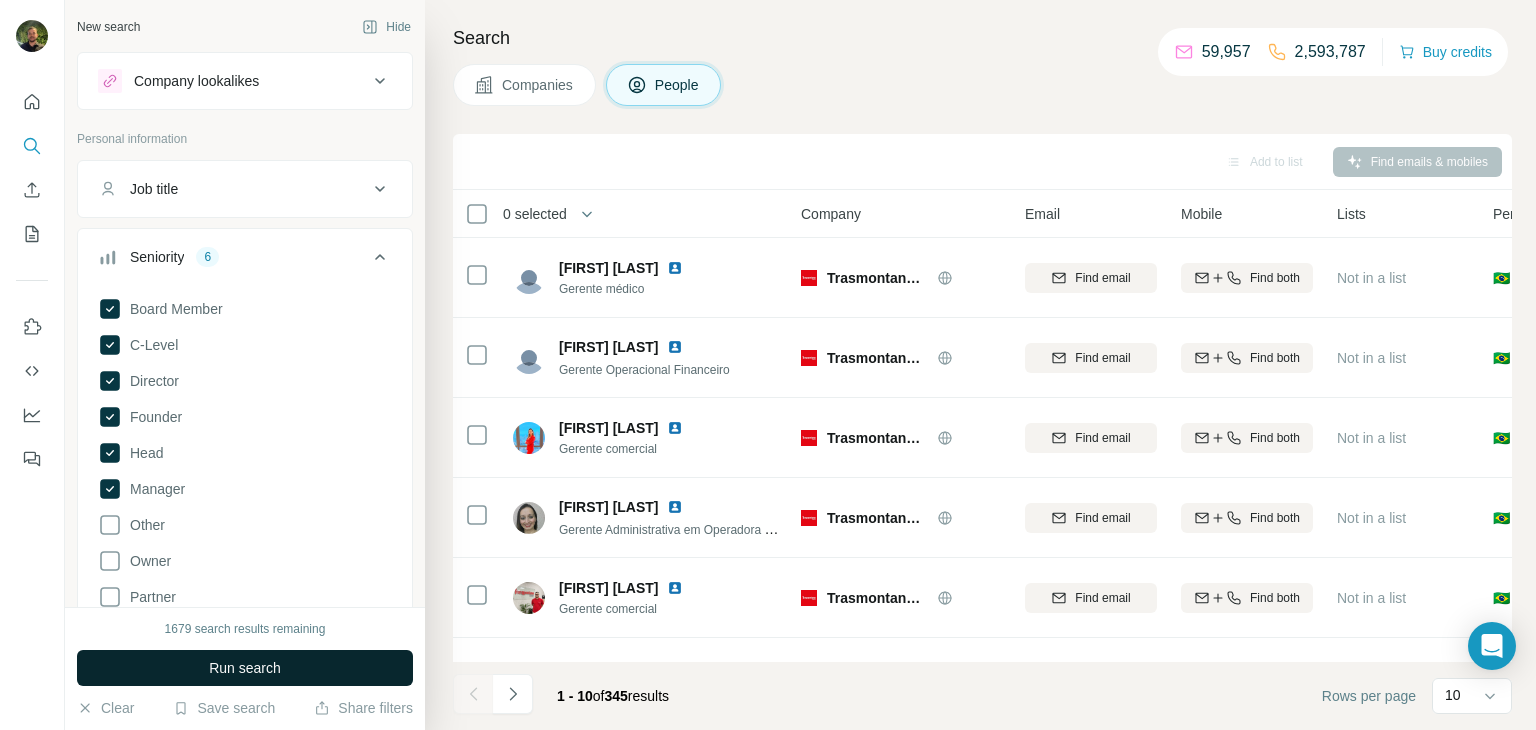 click on "Run search" at bounding box center [245, 668] 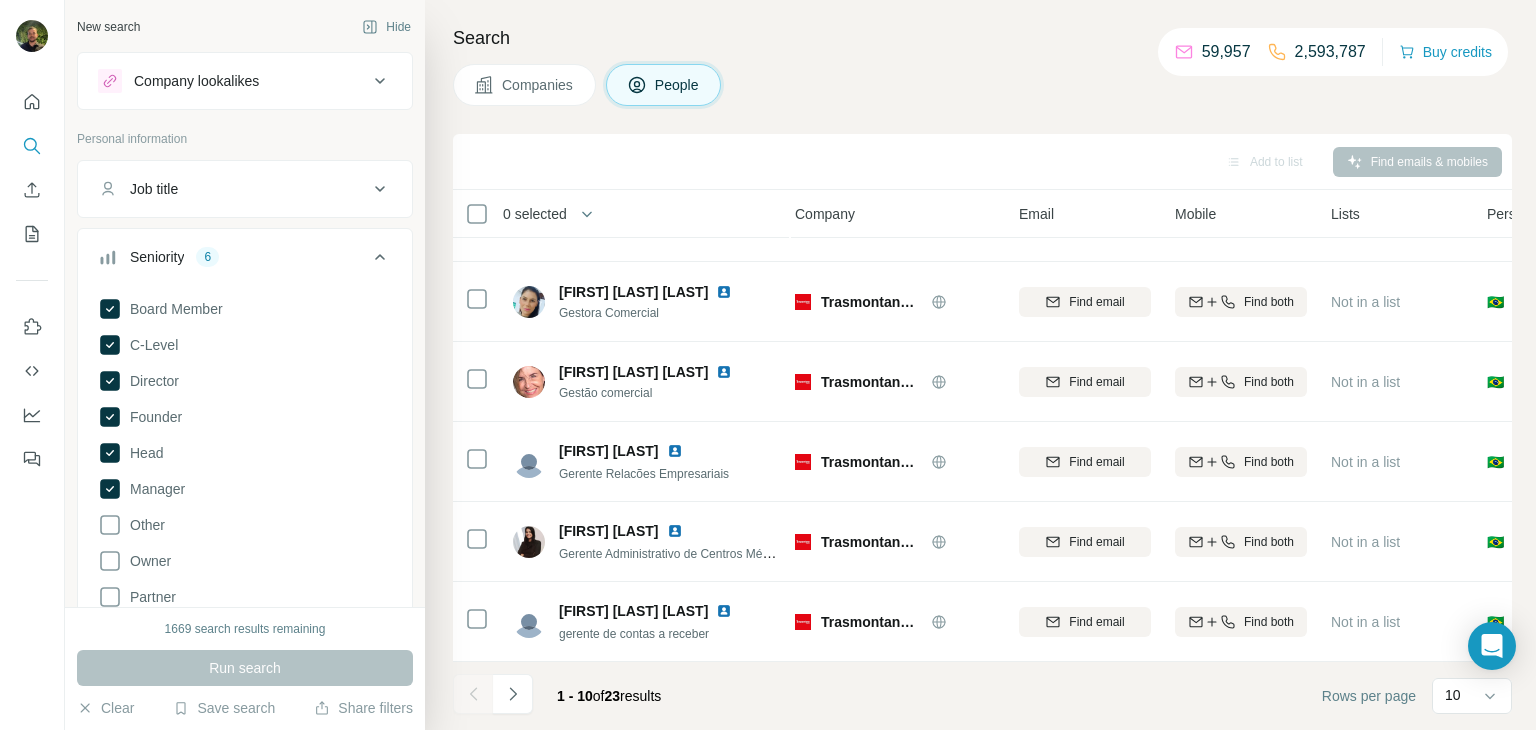scroll, scrollTop: 376, scrollLeft: 0, axis: vertical 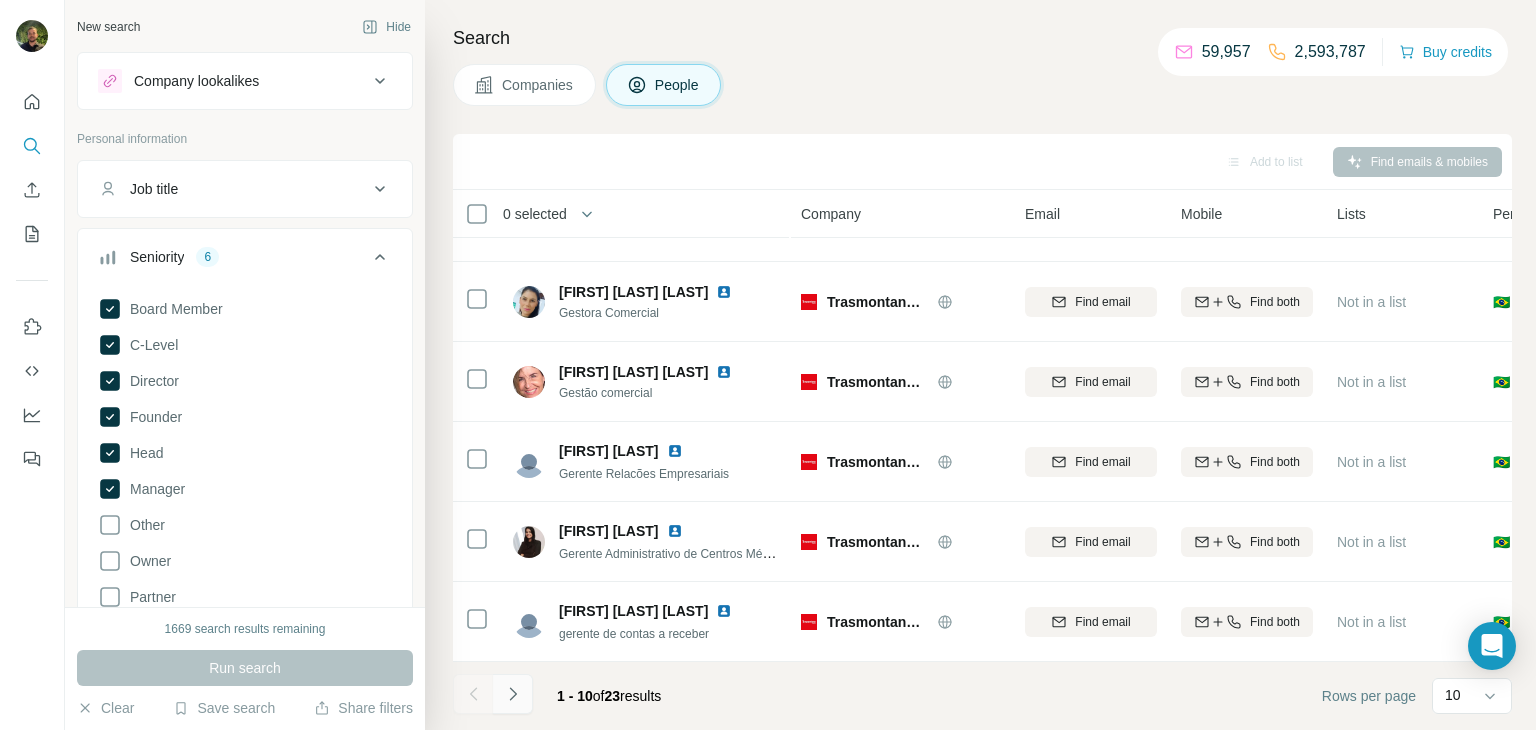 click 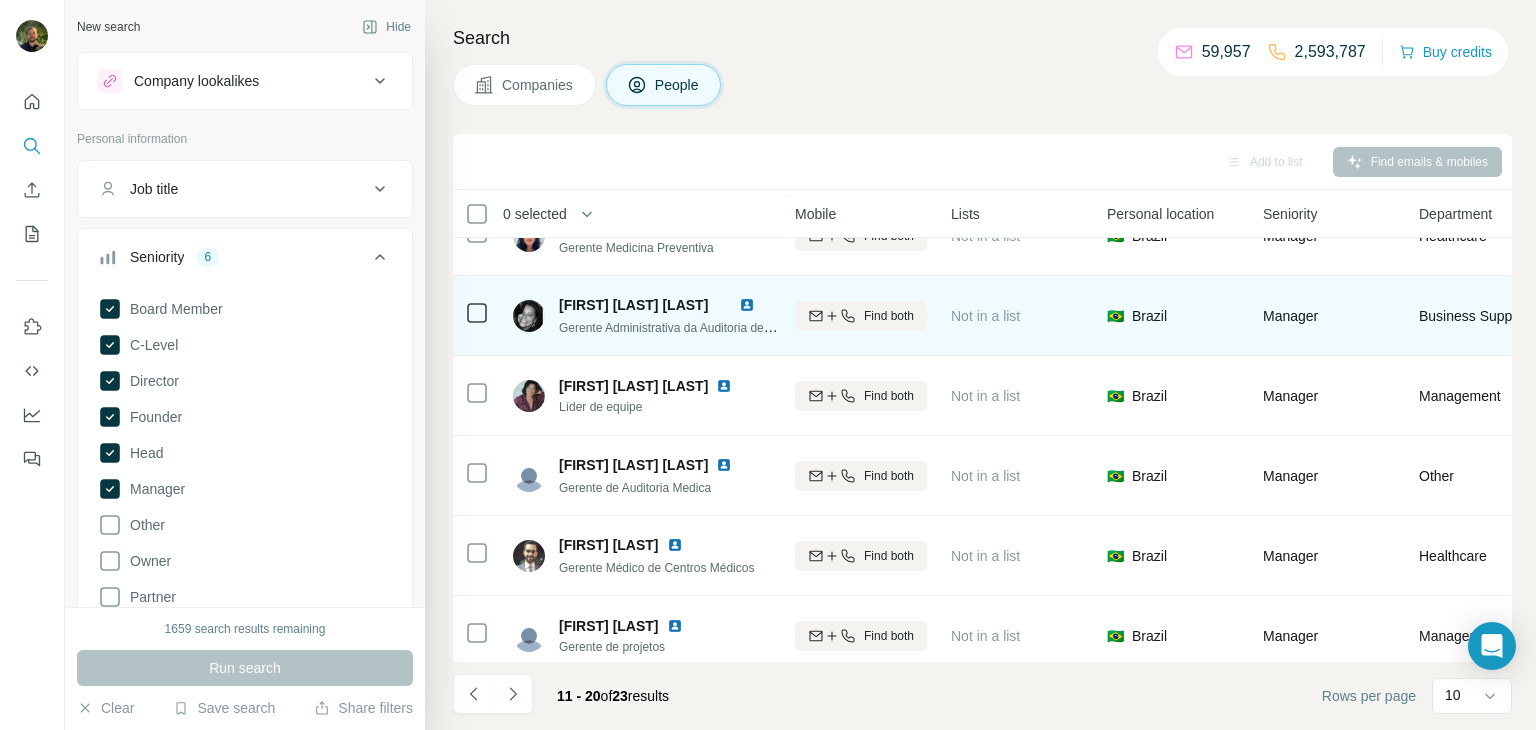 scroll, scrollTop: 376, scrollLeft: 386, axis: both 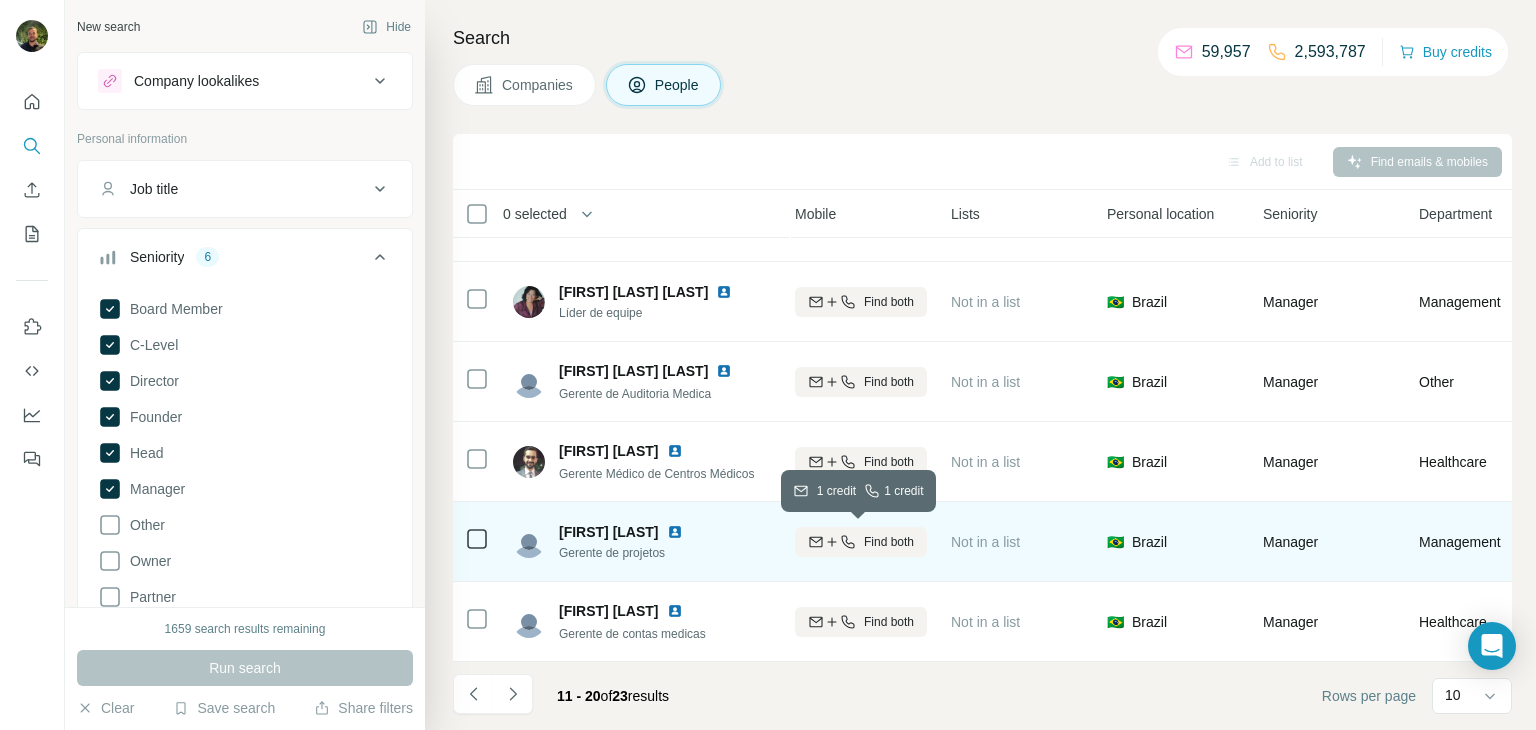 click 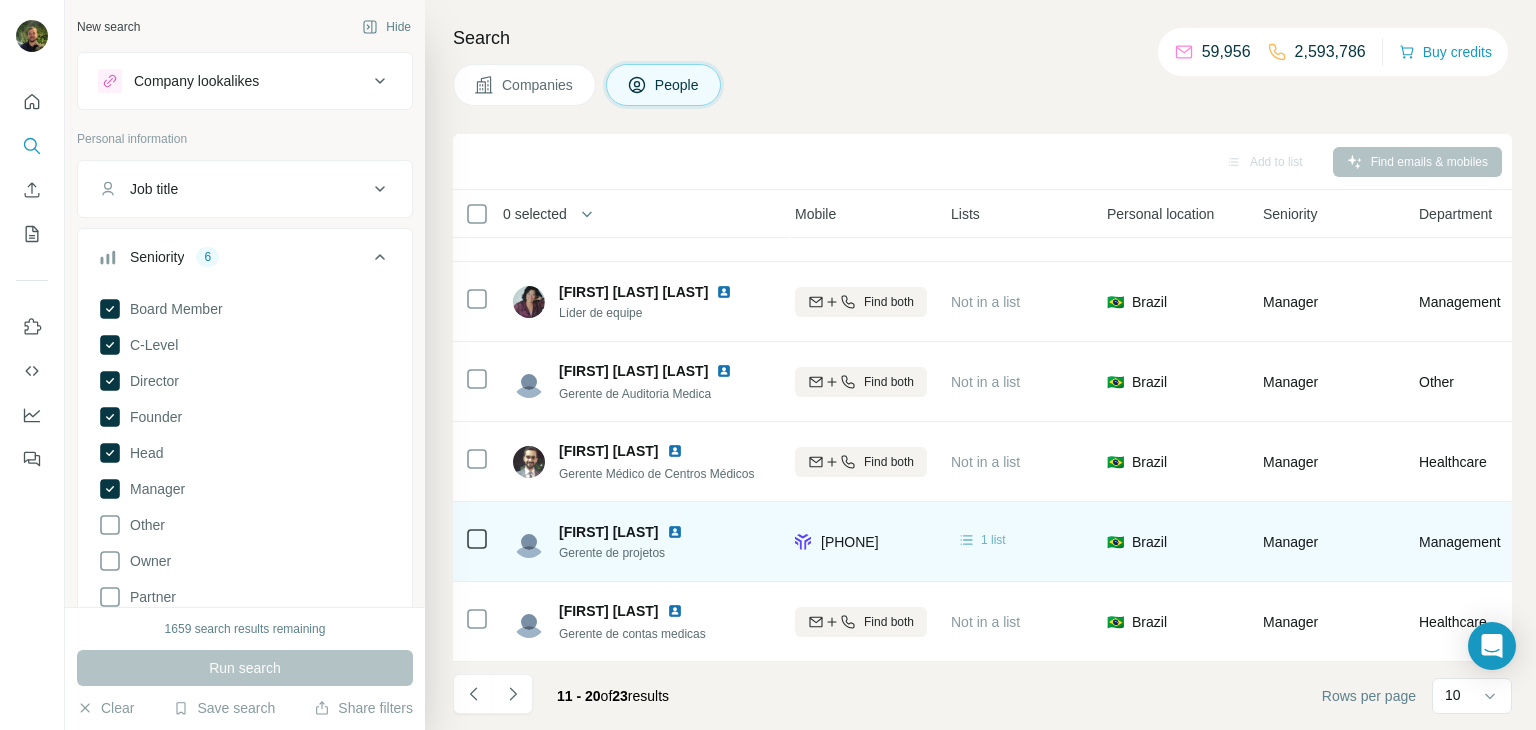 click 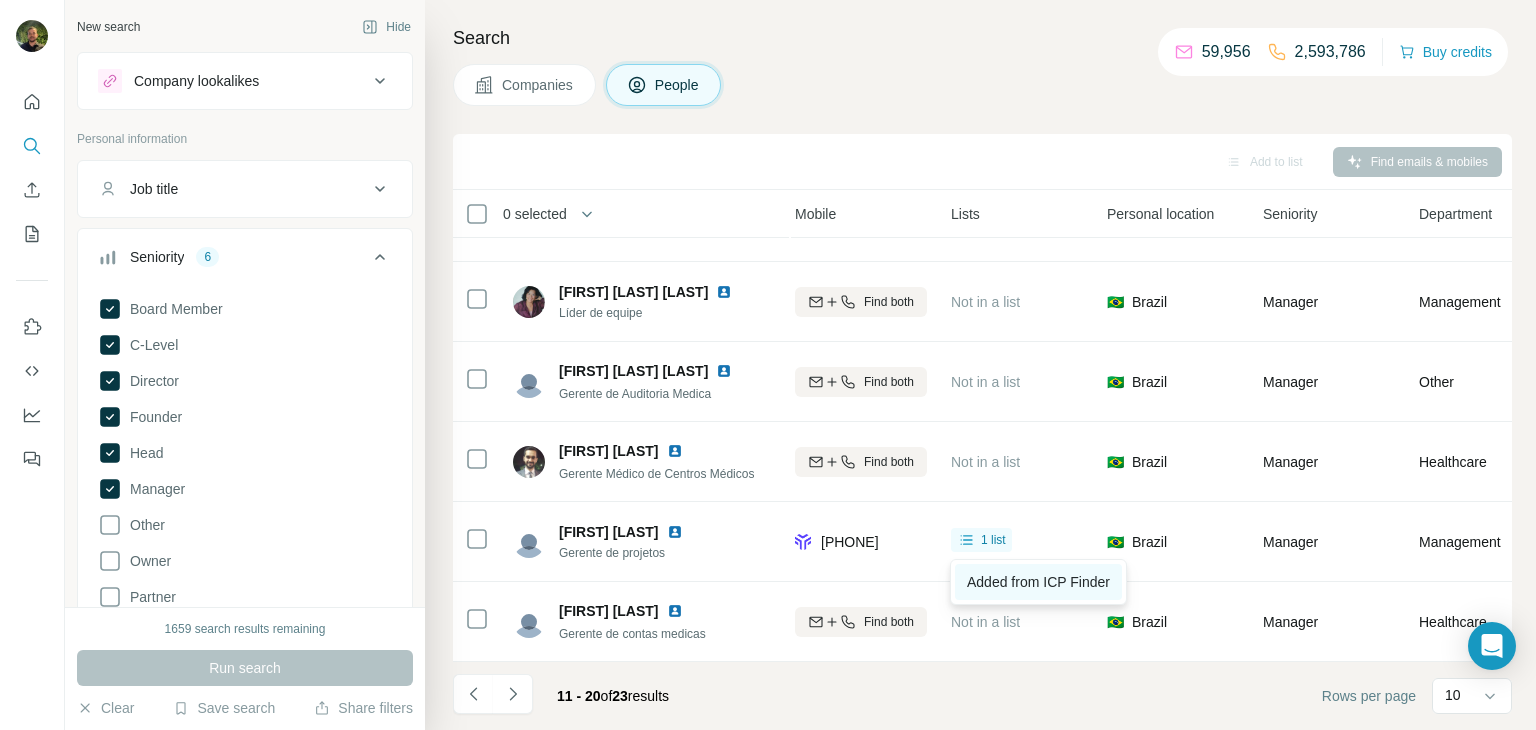 click on "Added from ICP Finder" at bounding box center (1038, 582) 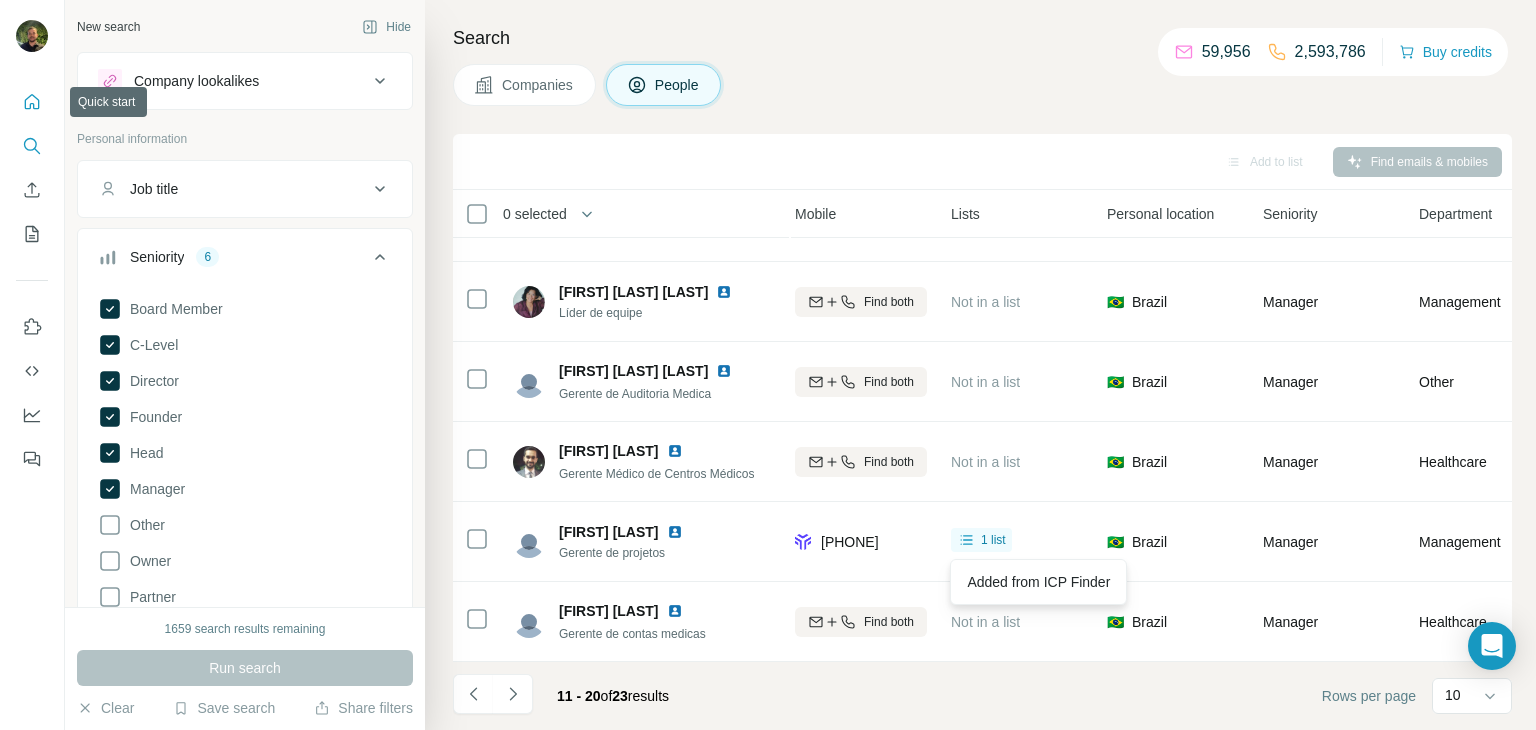 click 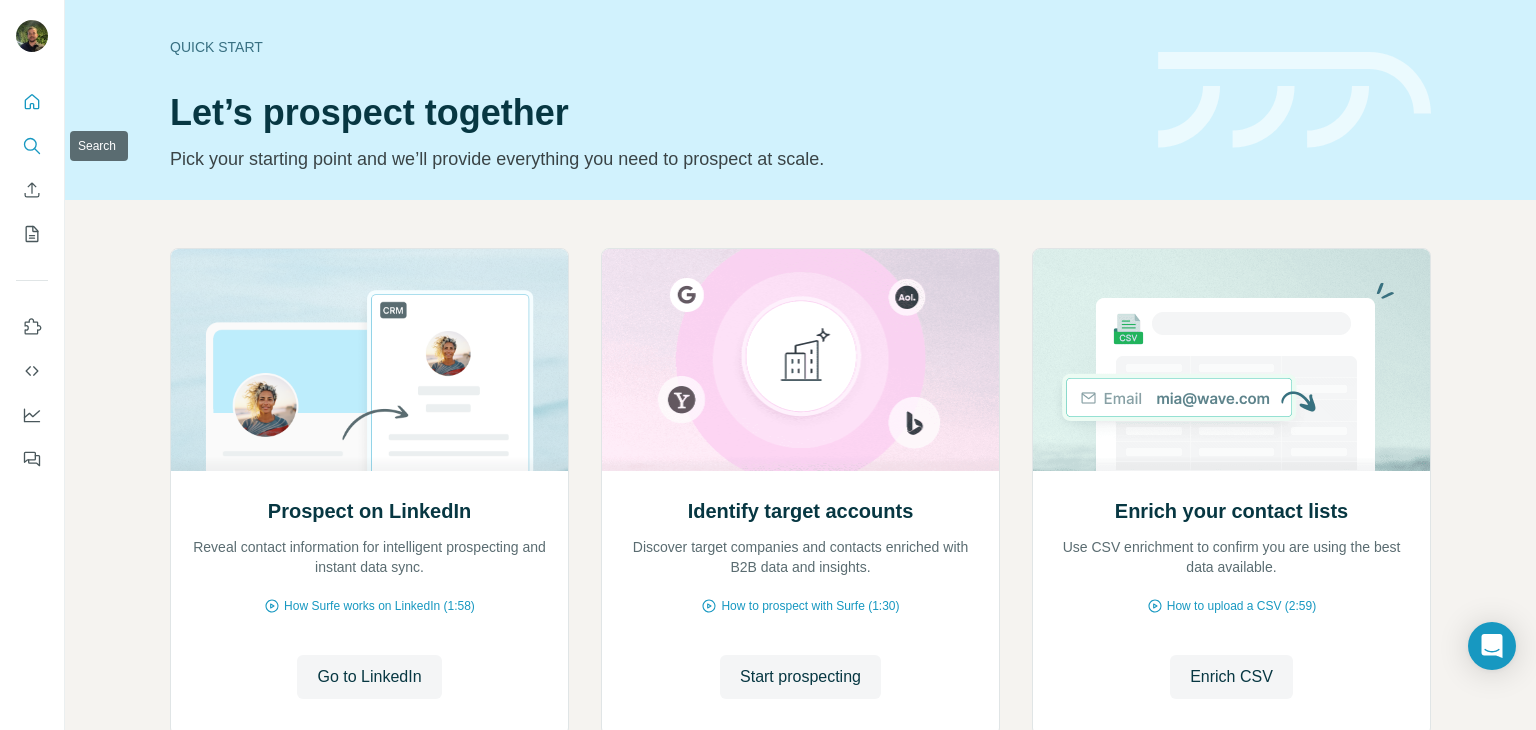 click 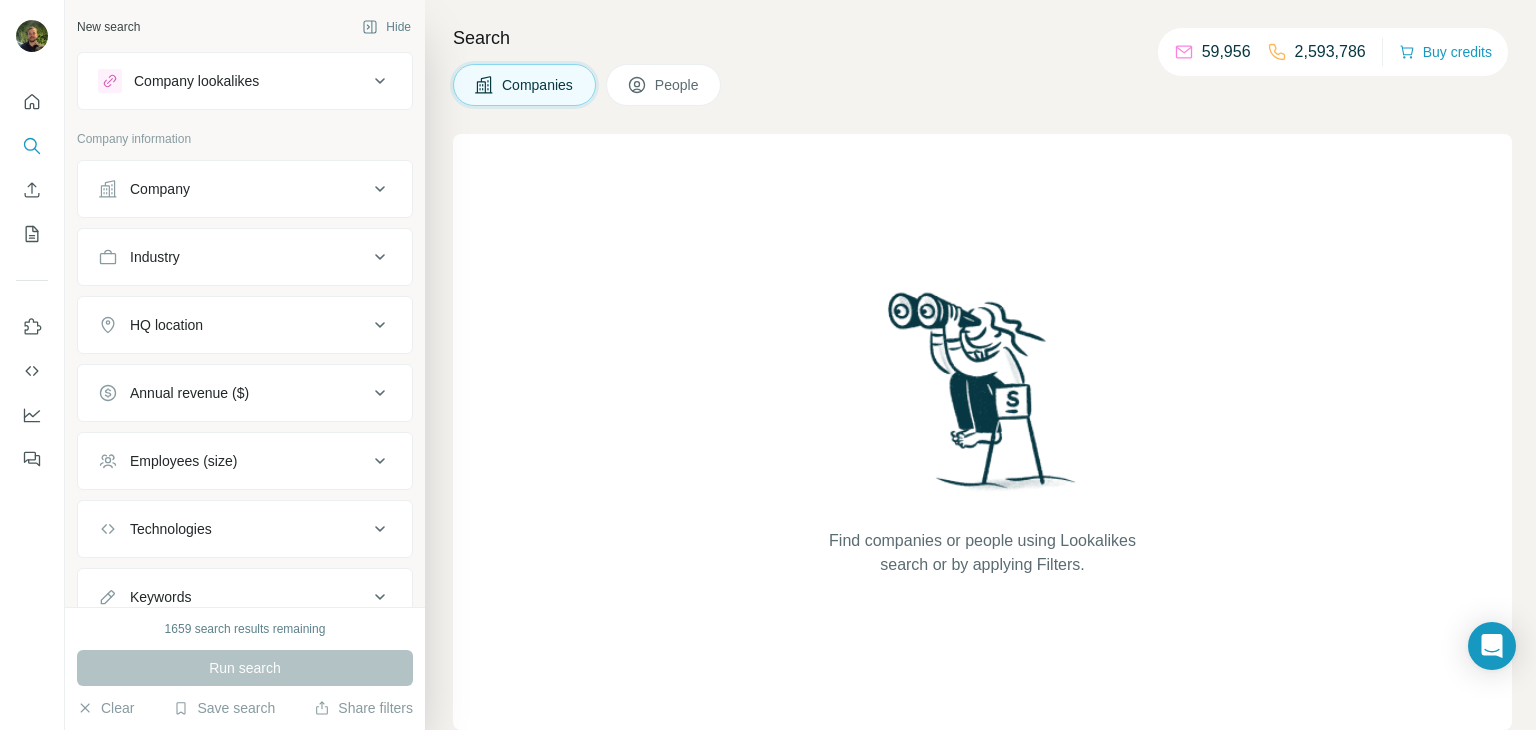 click on "Company" at bounding box center (233, 189) 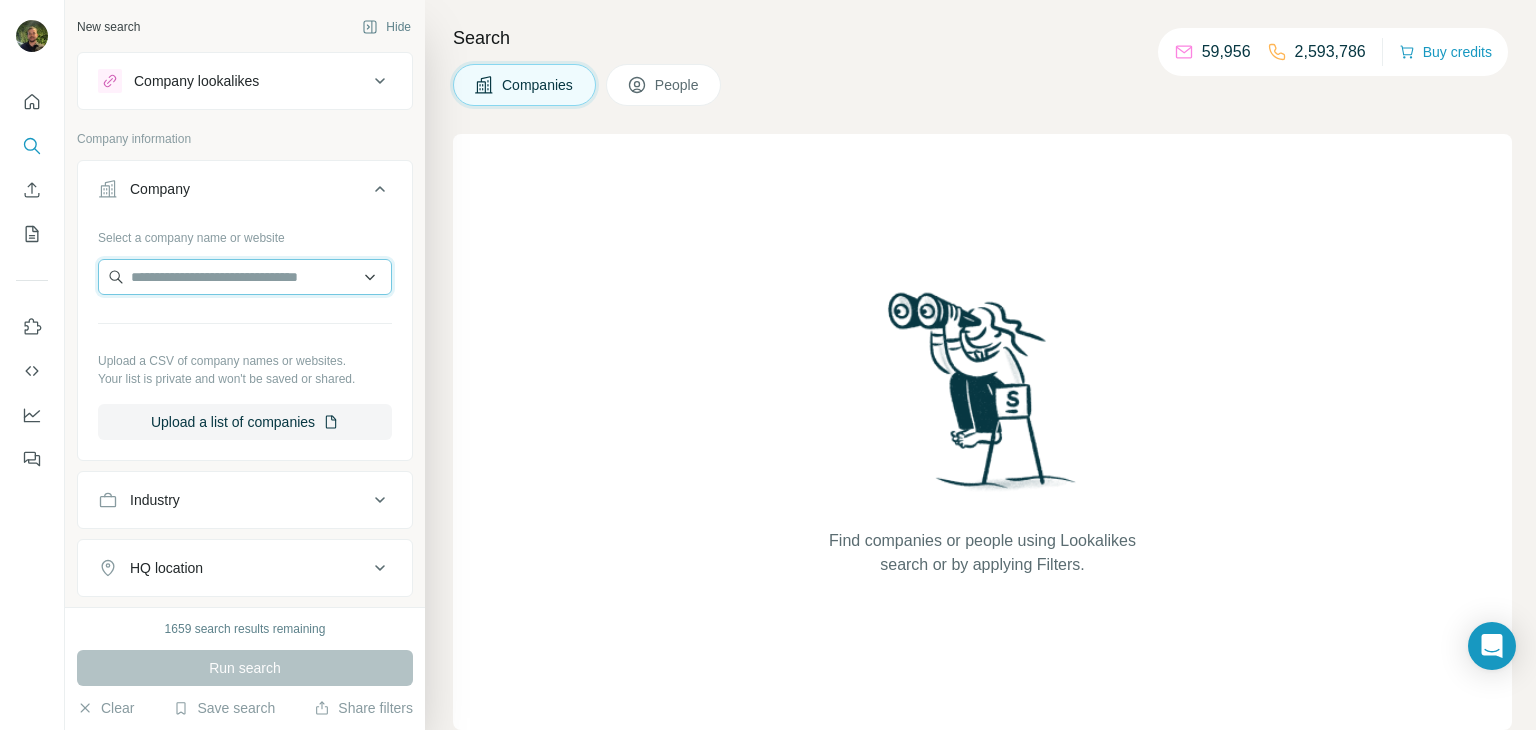 click at bounding box center [245, 277] 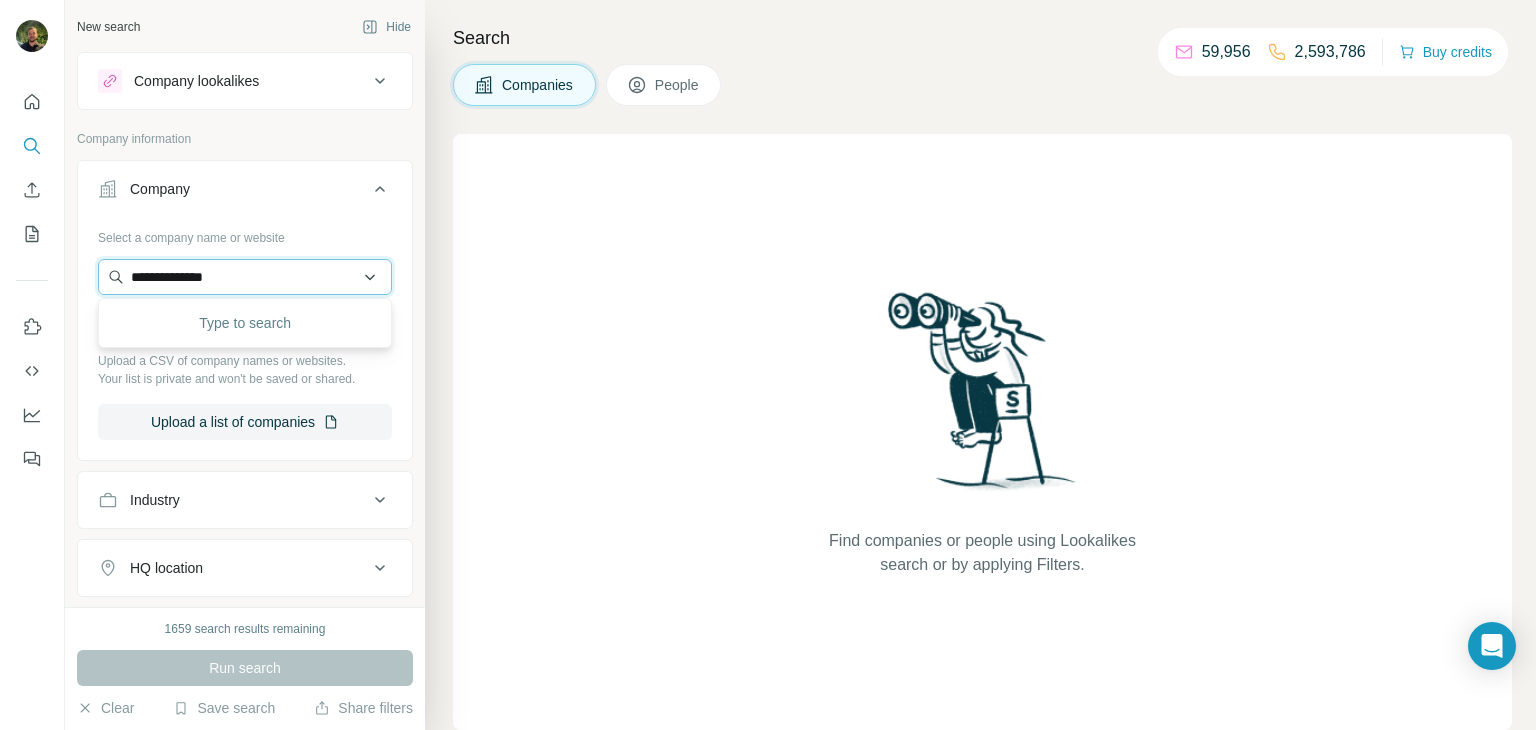 type on "**********" 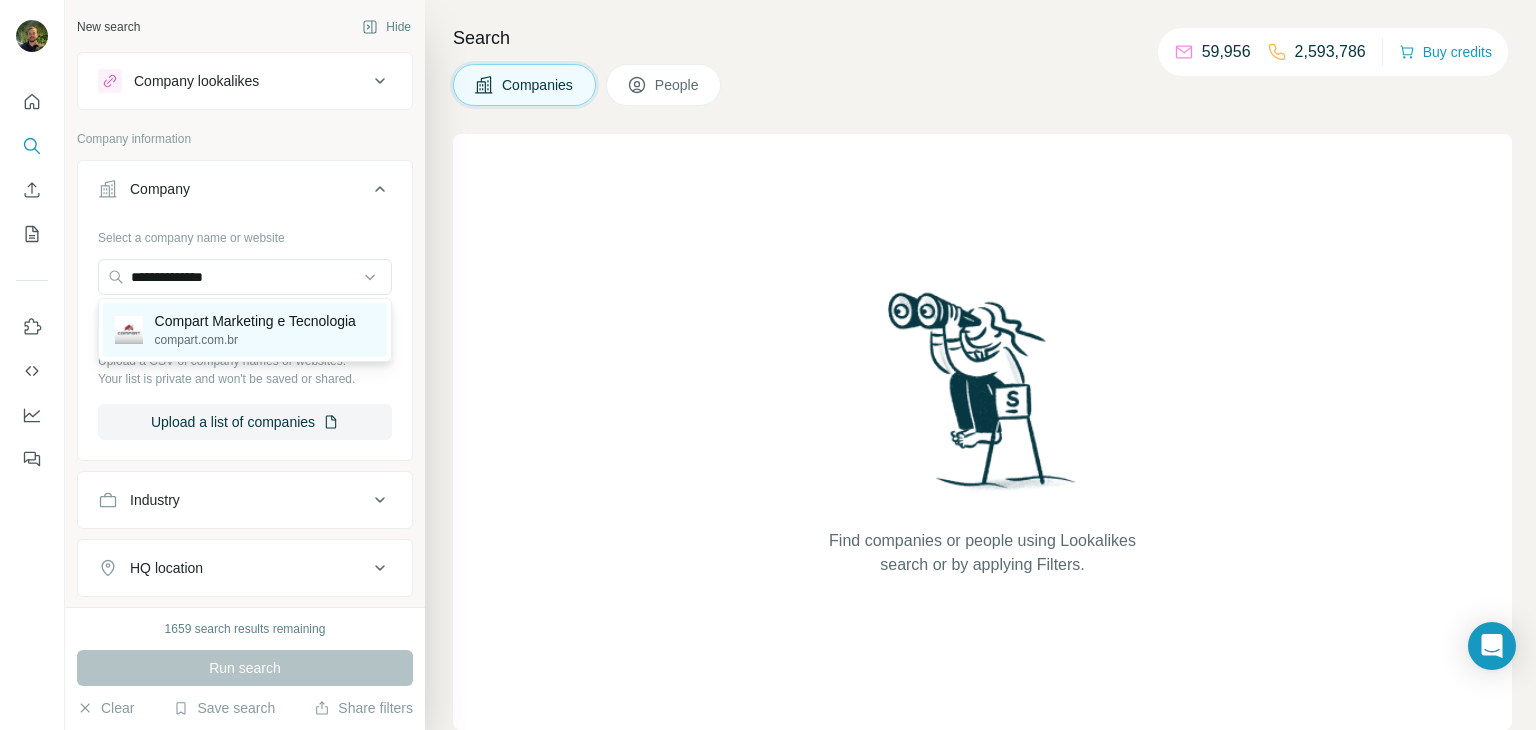 click on "Compart Marketing e Tecnologia" at bounding box center (255, 321) 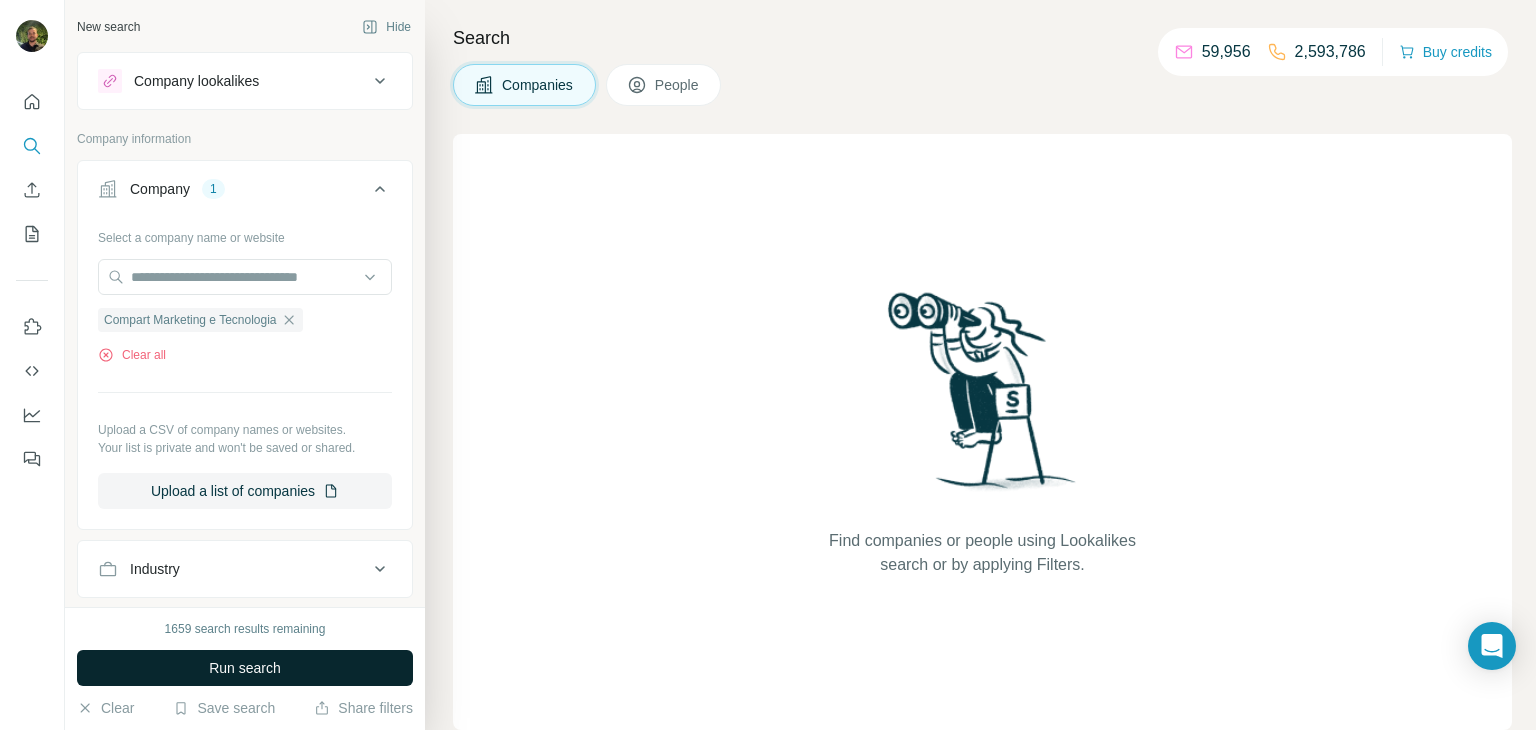 click on "Run search" at bounding box center (245, 668) 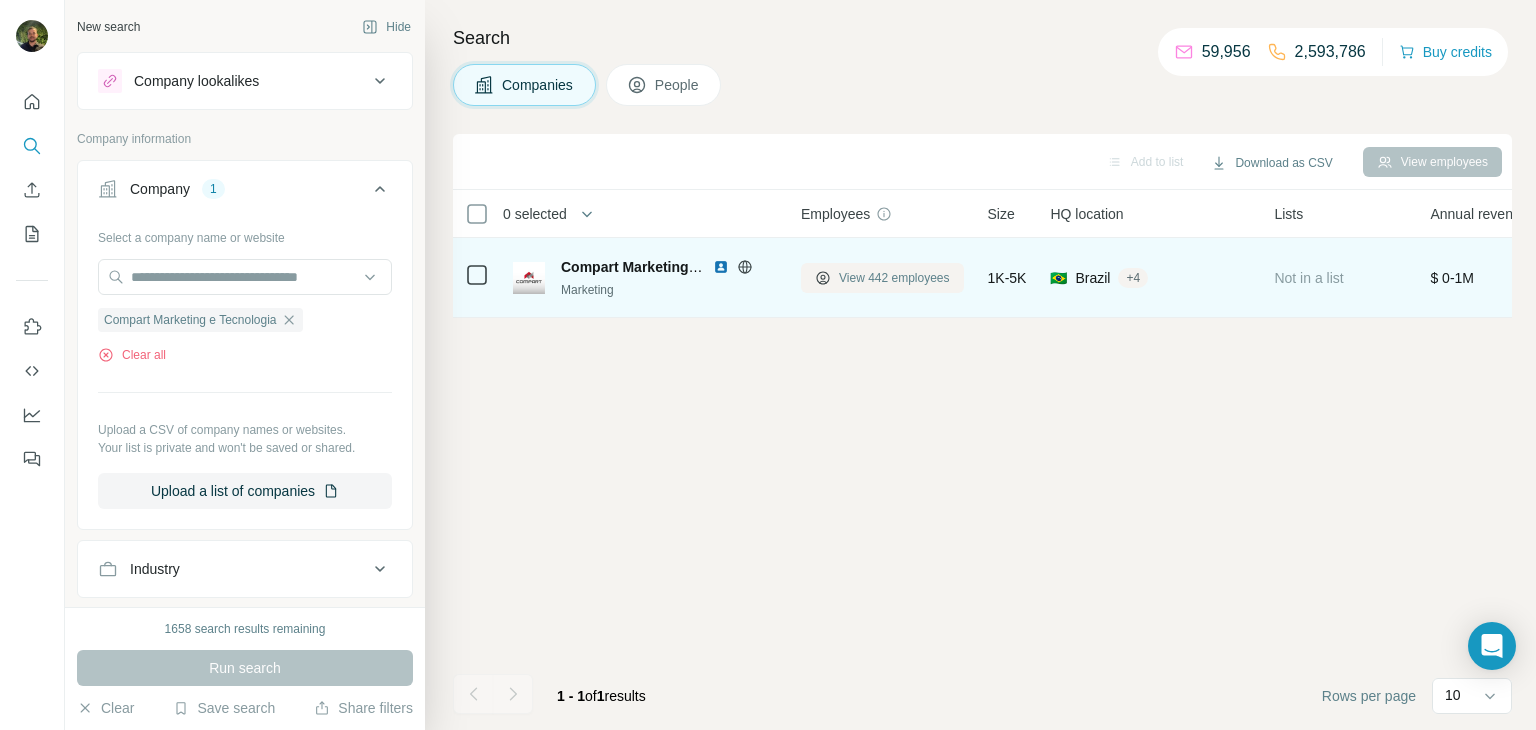 click on "View 442 employees" at bounding box center (894, 278) 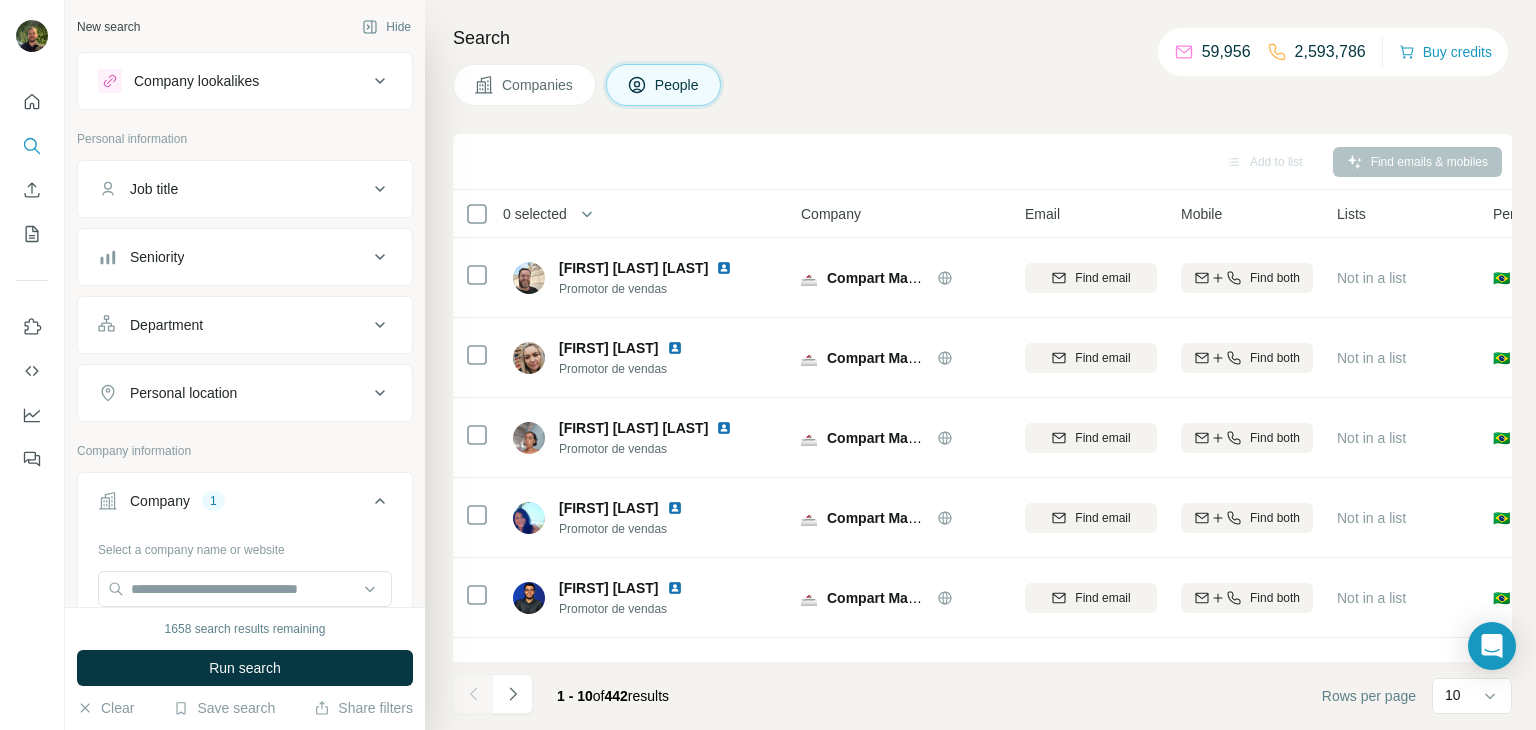 click on "Seniority" at bounding box center [233, 257] 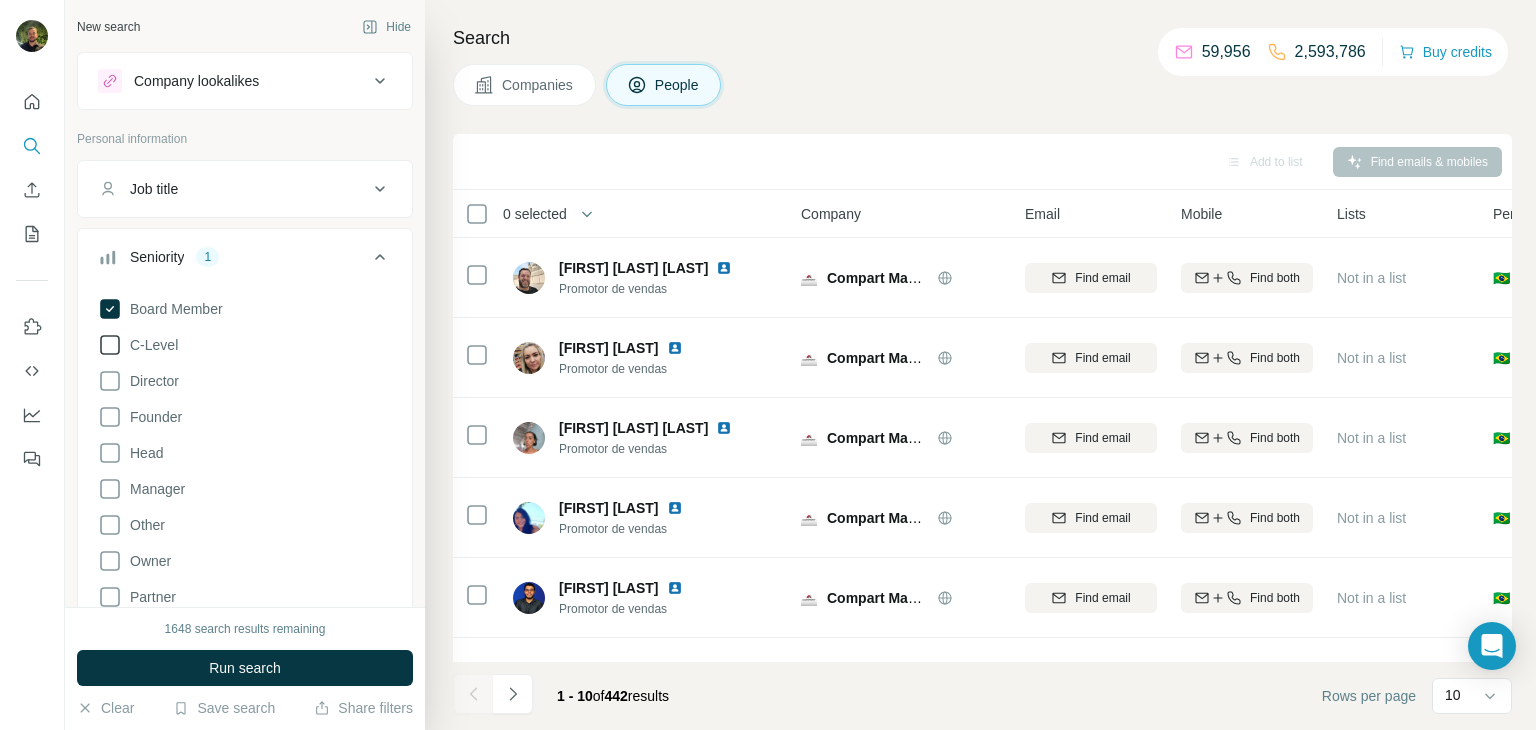 click on "C-Level" at bounding box center [150, 345] 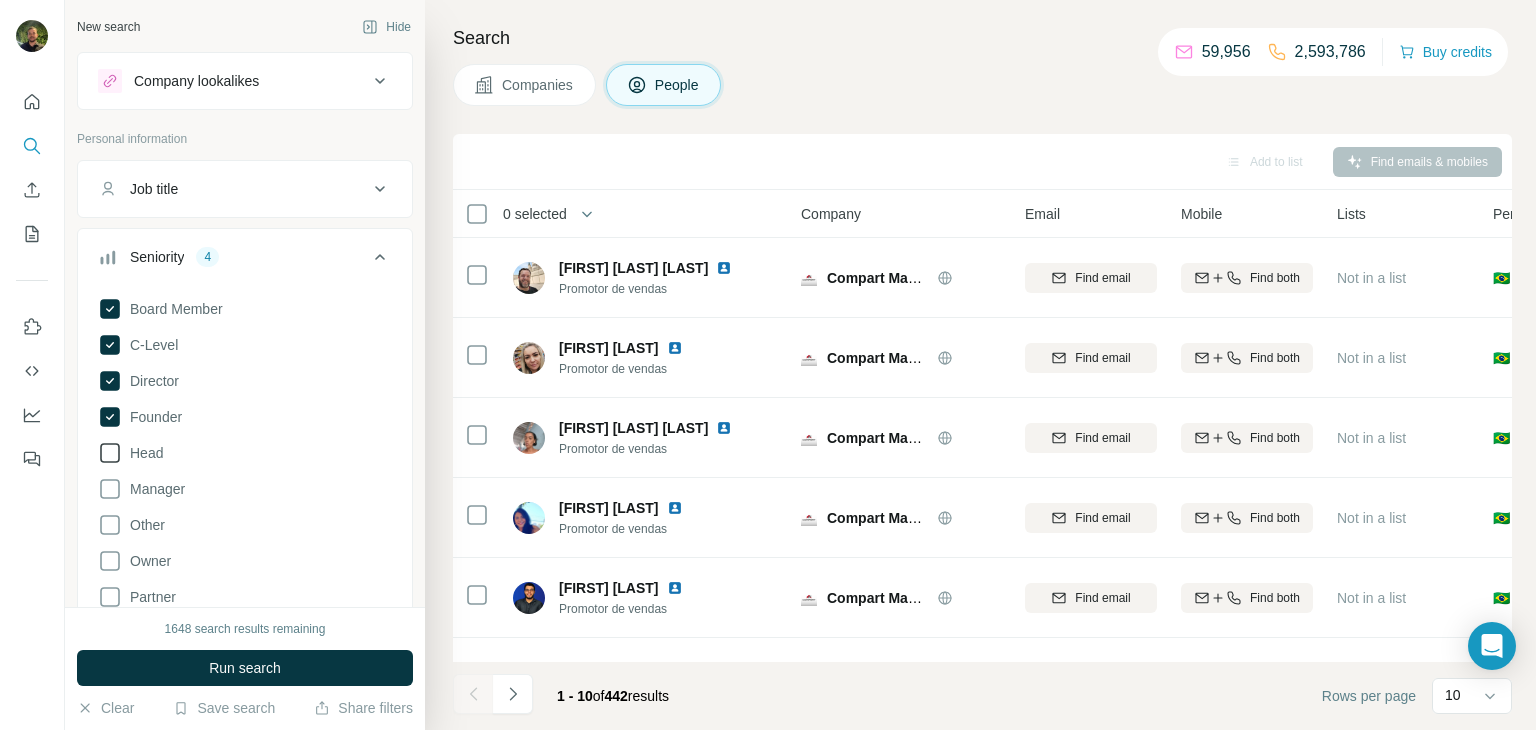 click on "Head" at bounding box center (142, 453) 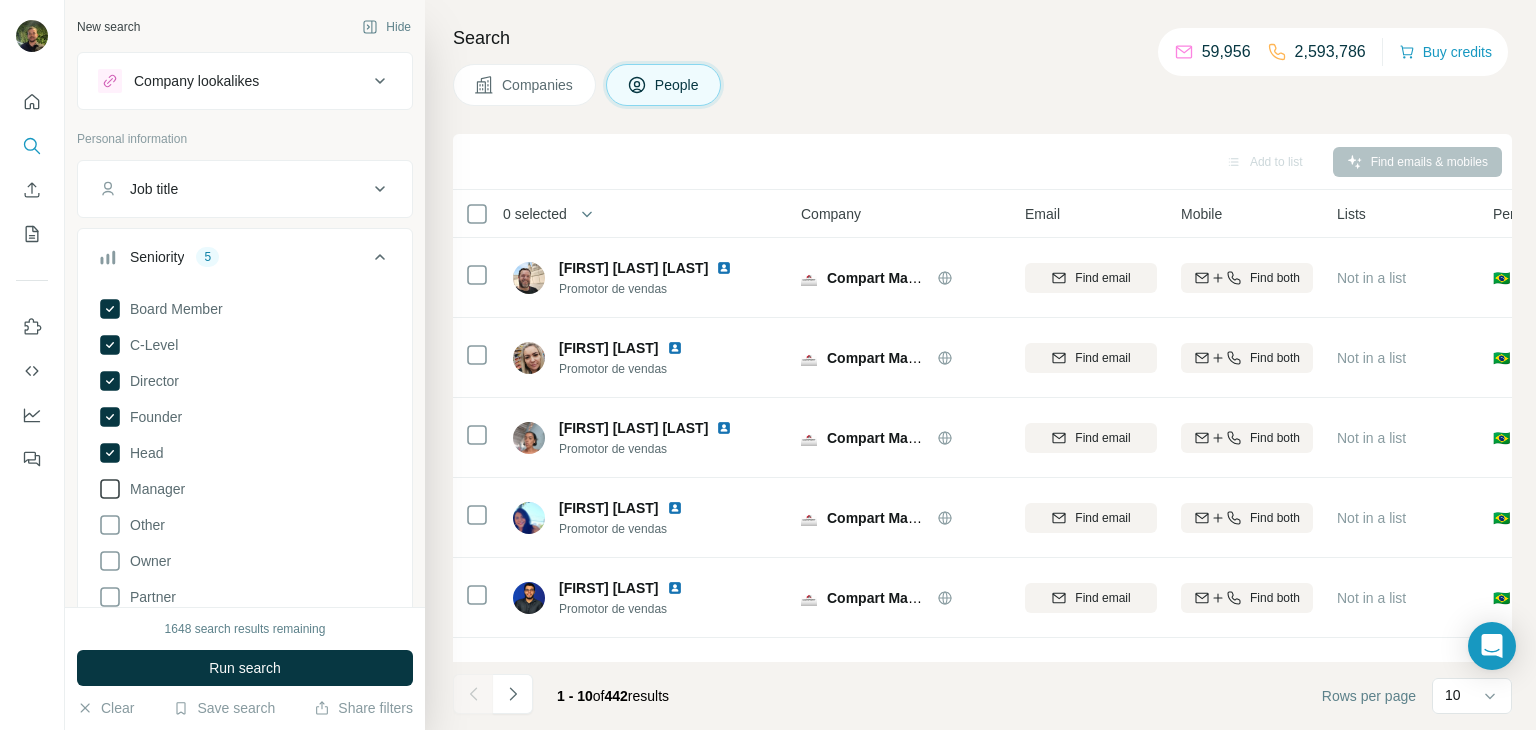 click on "Manager" at bounding box center (153, 489) 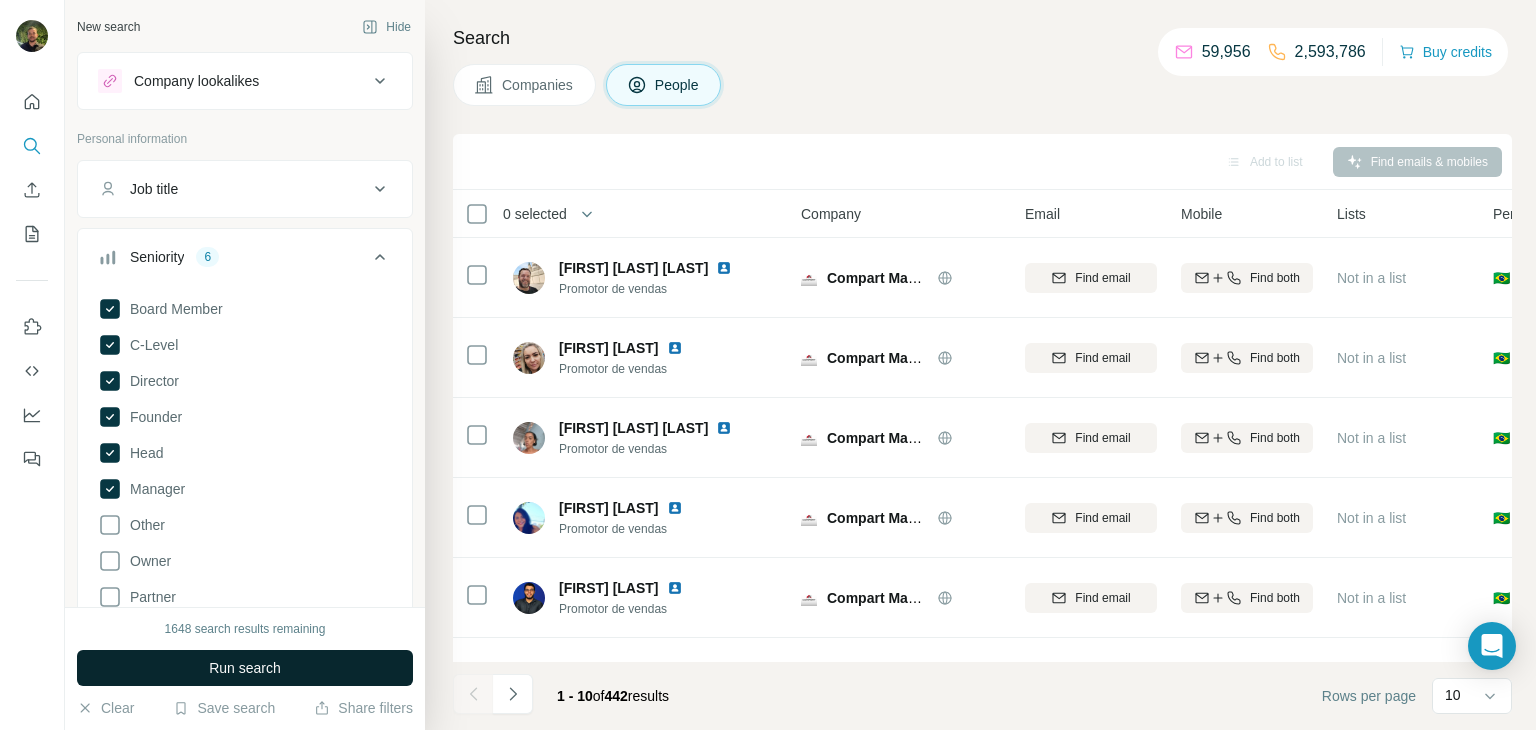 click on "Run search" at bounding box center (245, 668) 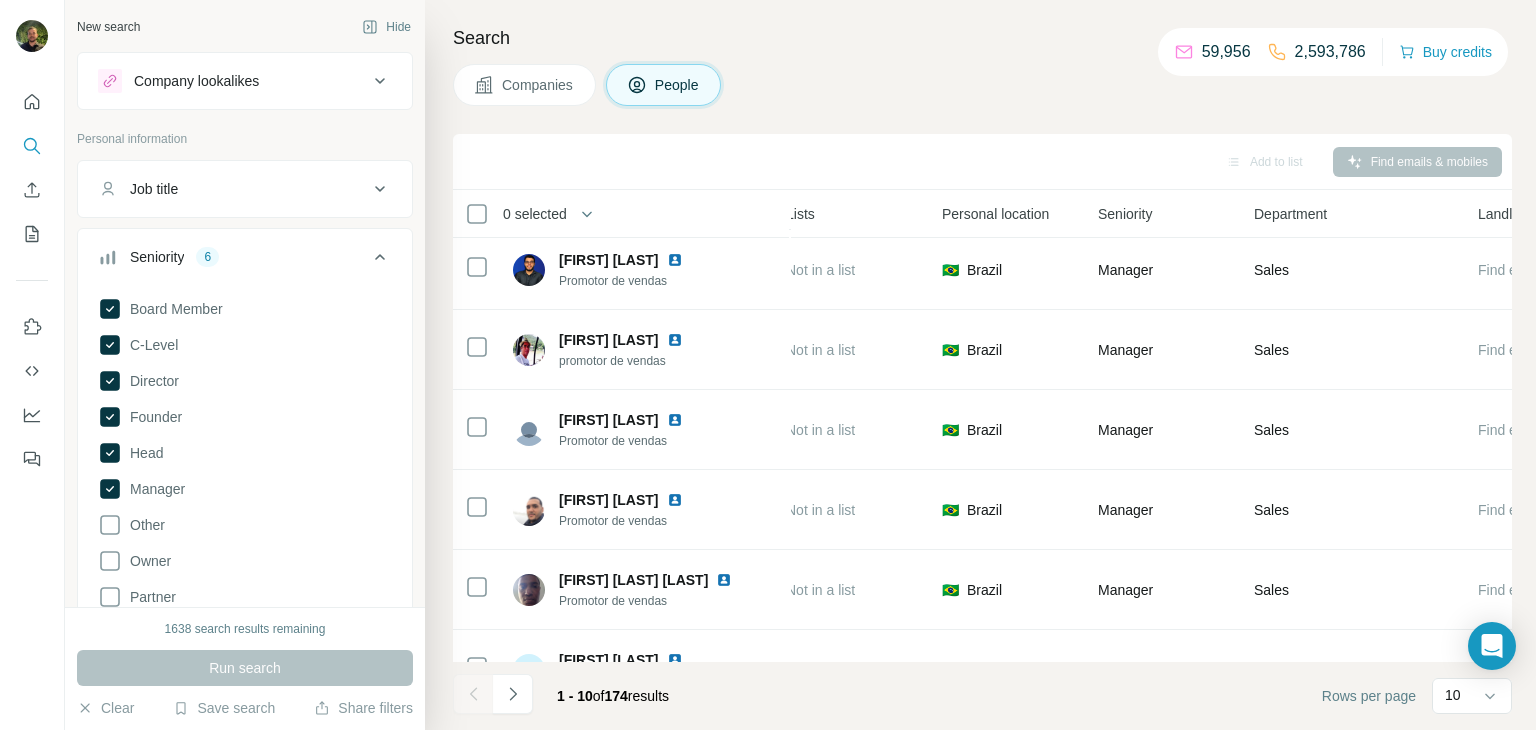 scroll, scrollTop: 376, scrollLeft: 551, axis: both 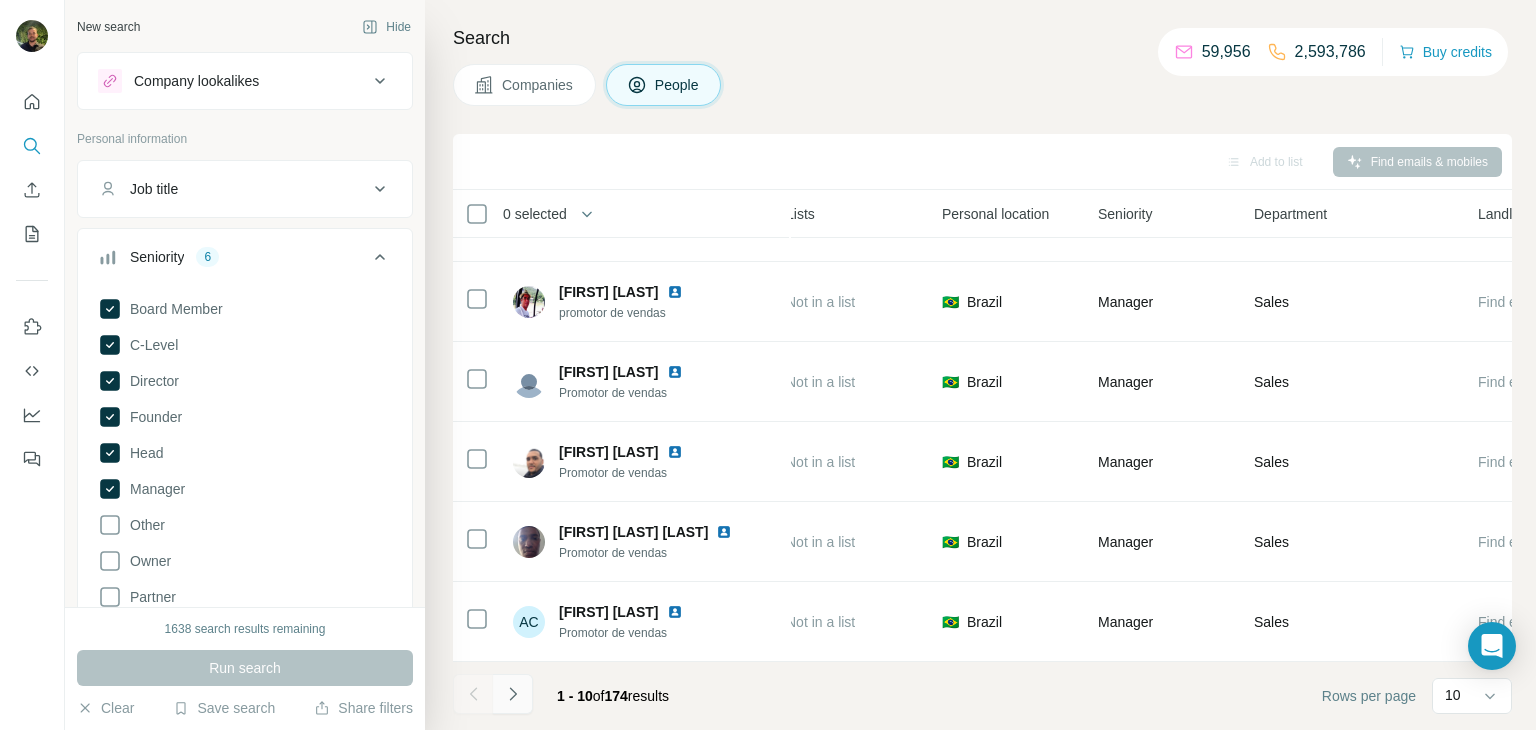 click 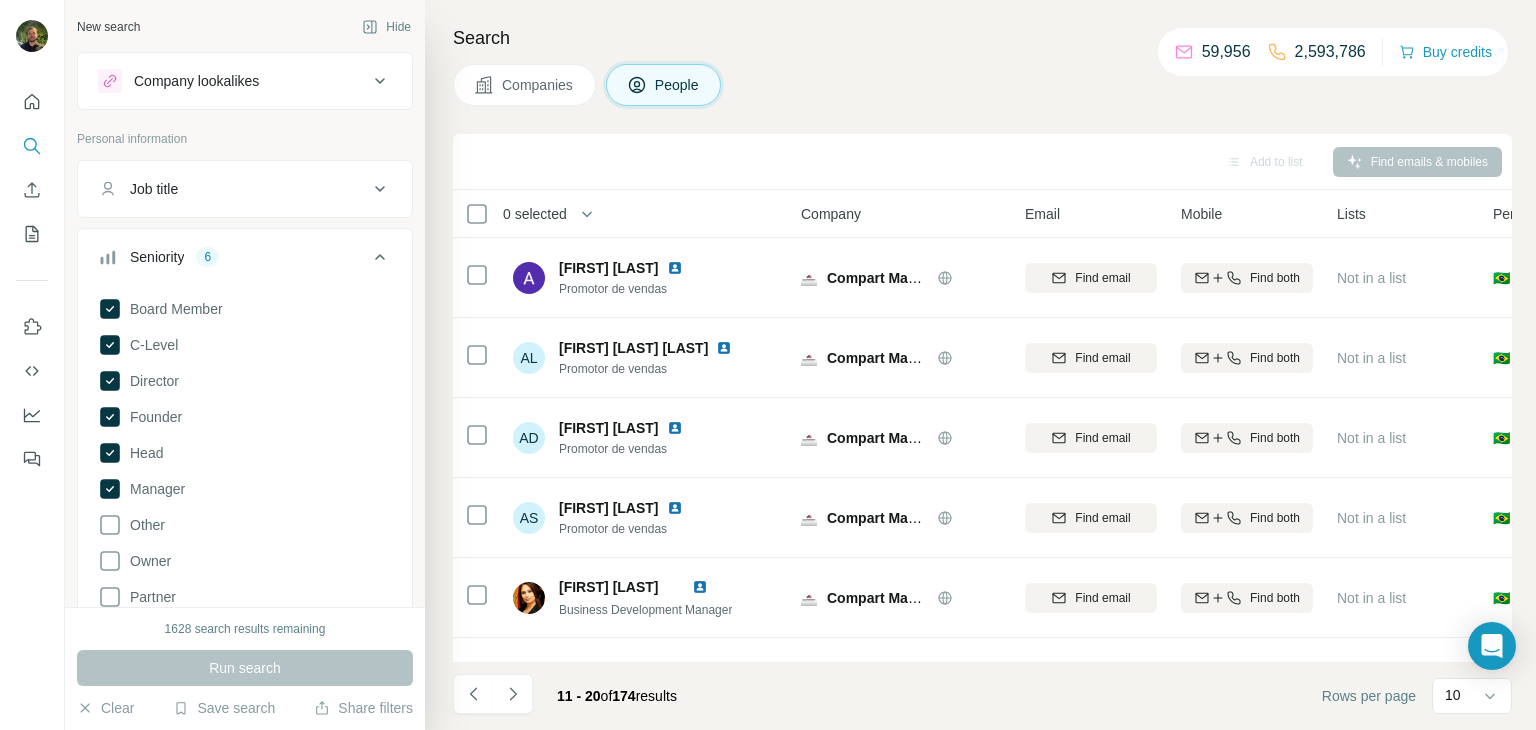 scroll, scrollTop: 376, scrollLeft: 0, axis: vertical 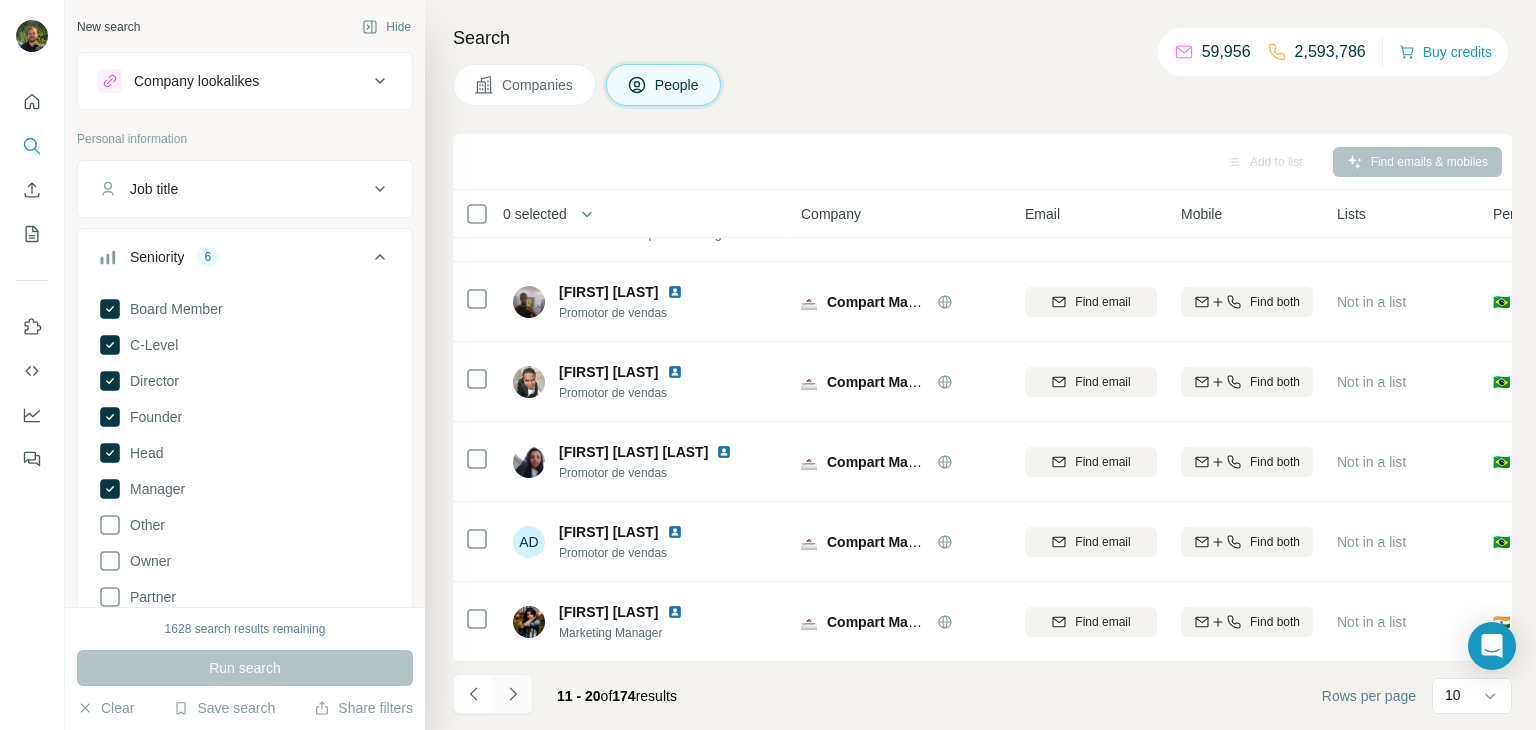 click 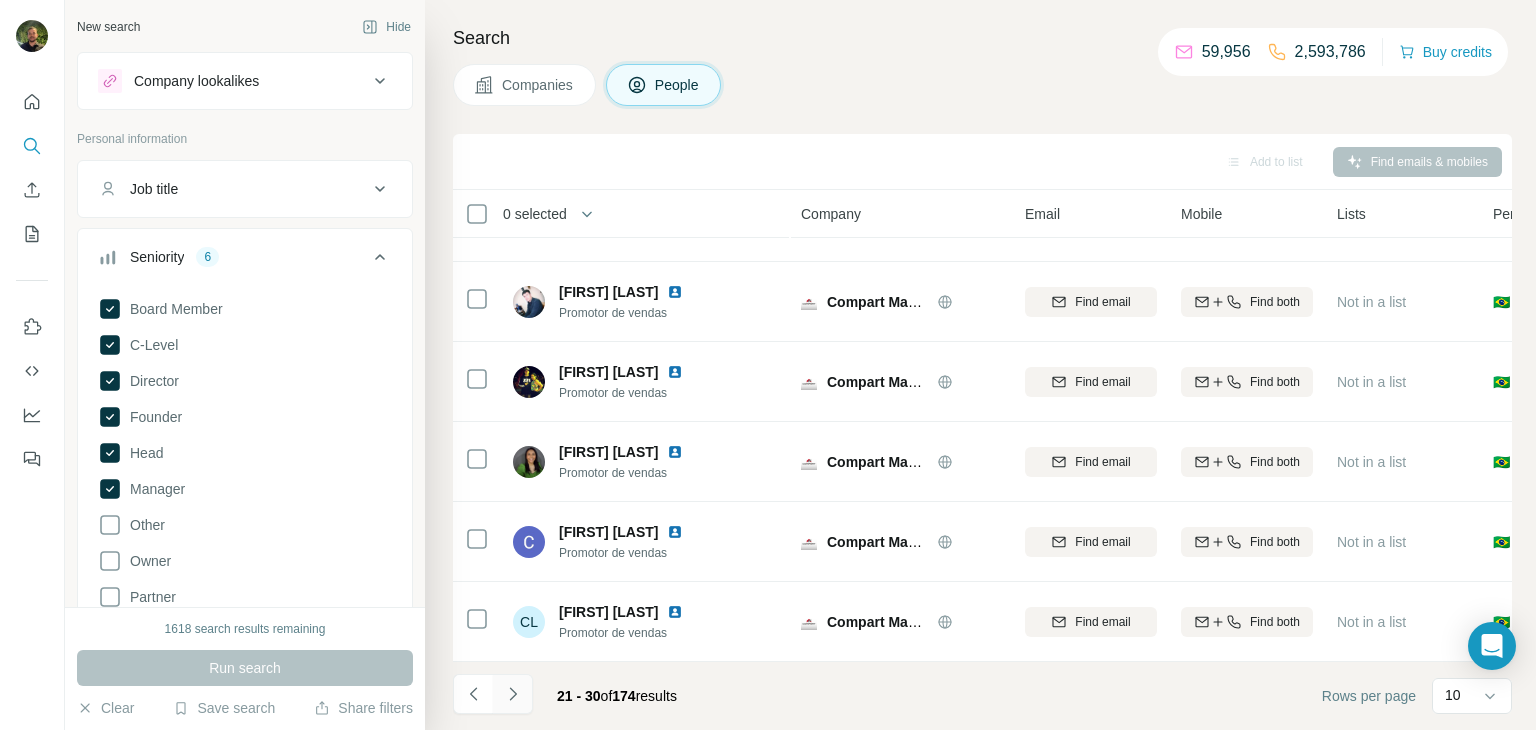 click 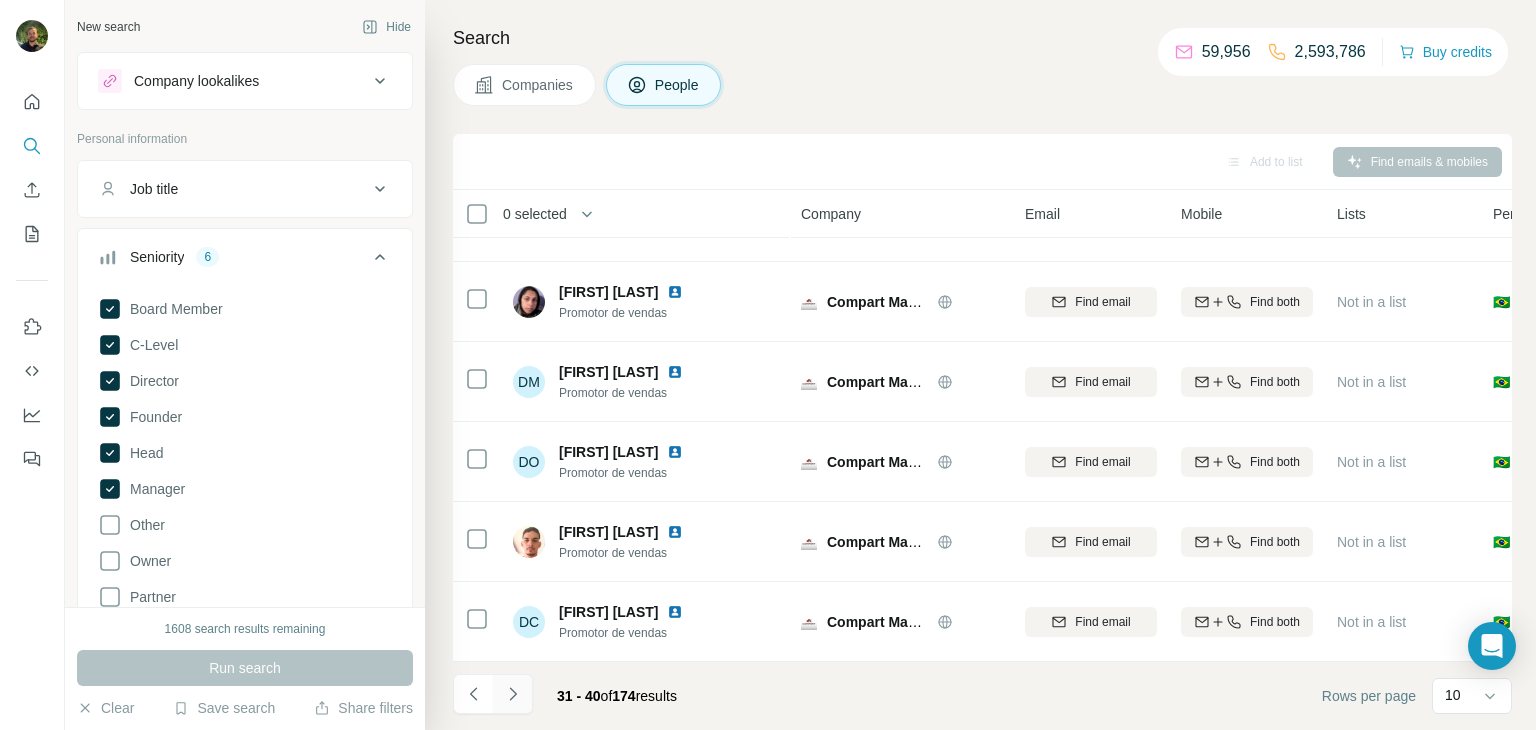 click 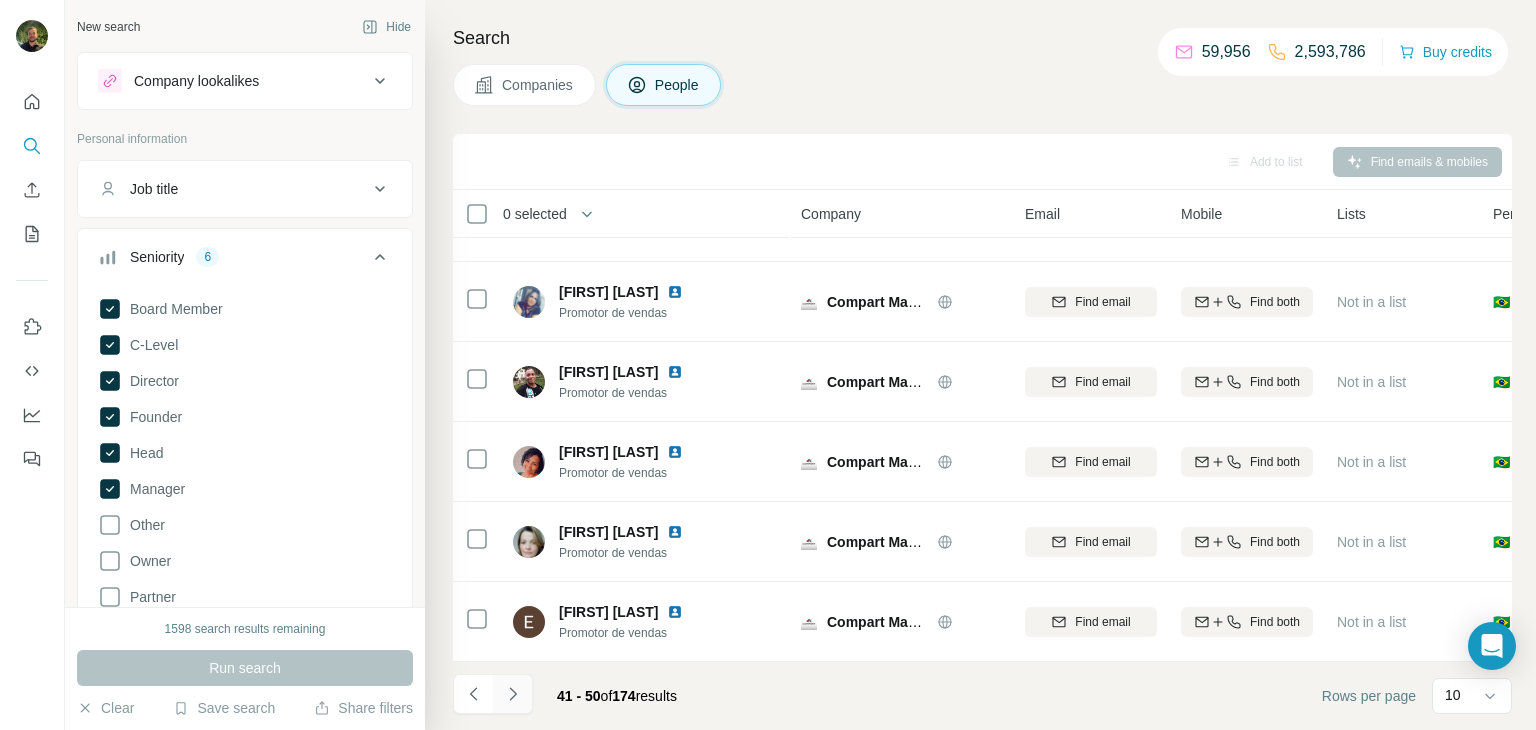 click 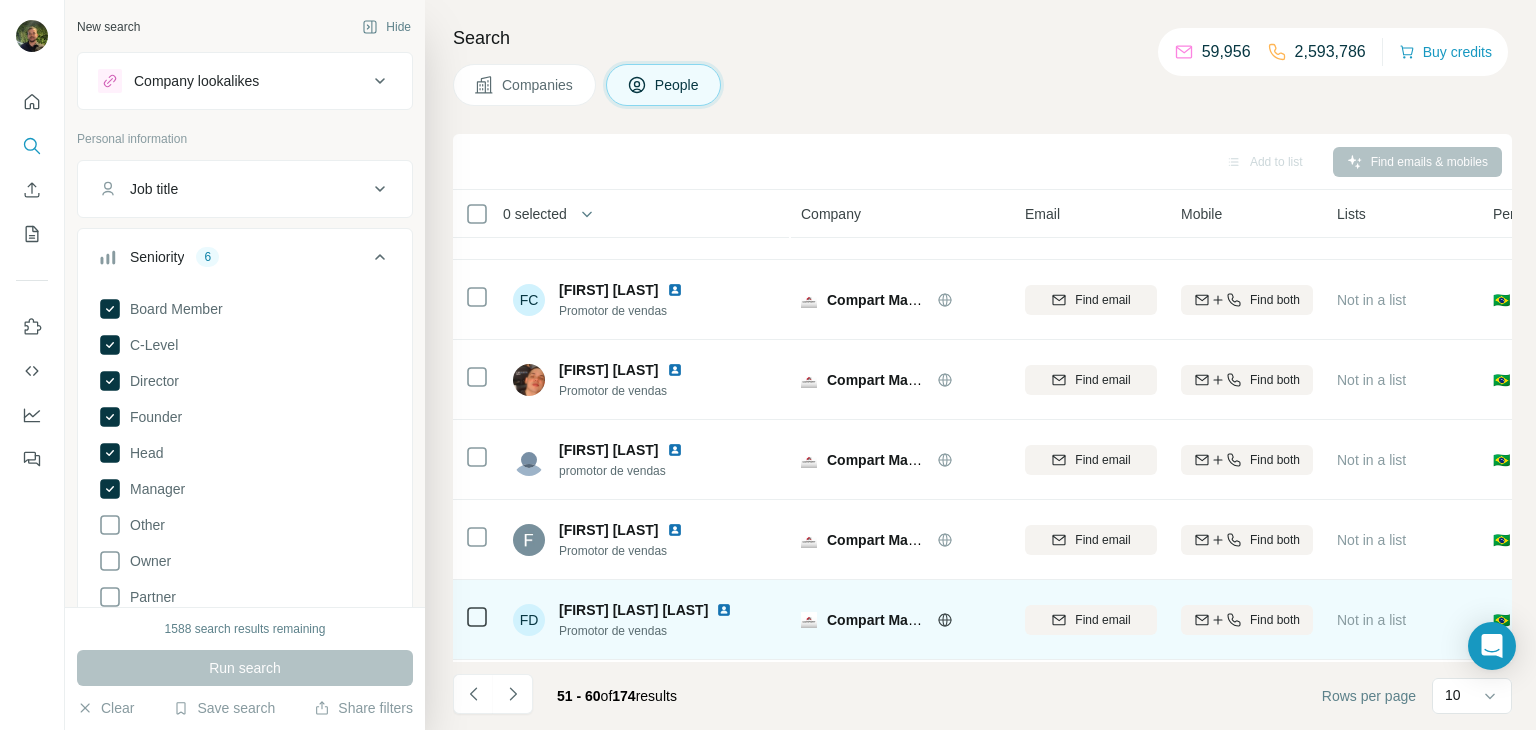 scroll, scrollTop: 376, scrollLeft: 0, axis: vertical 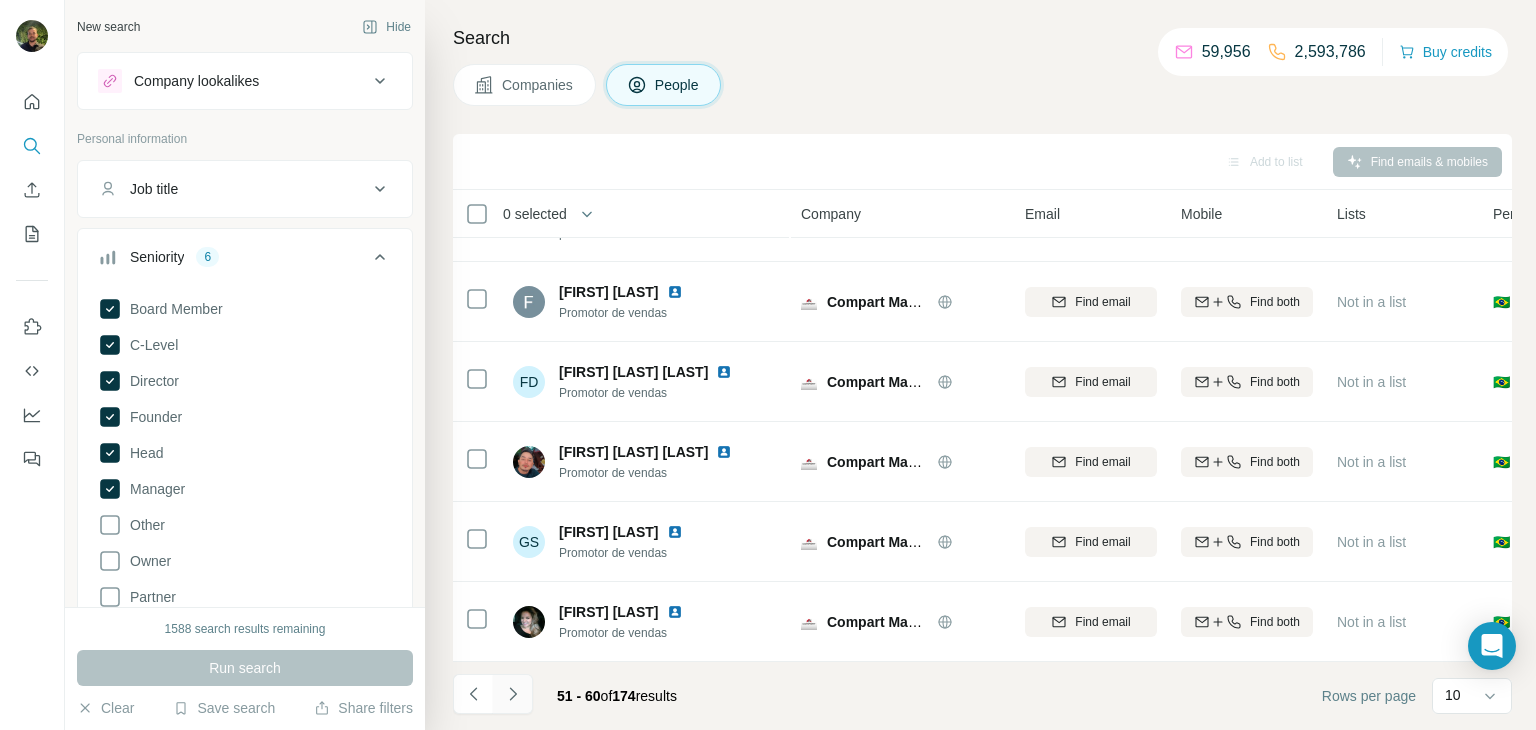 click 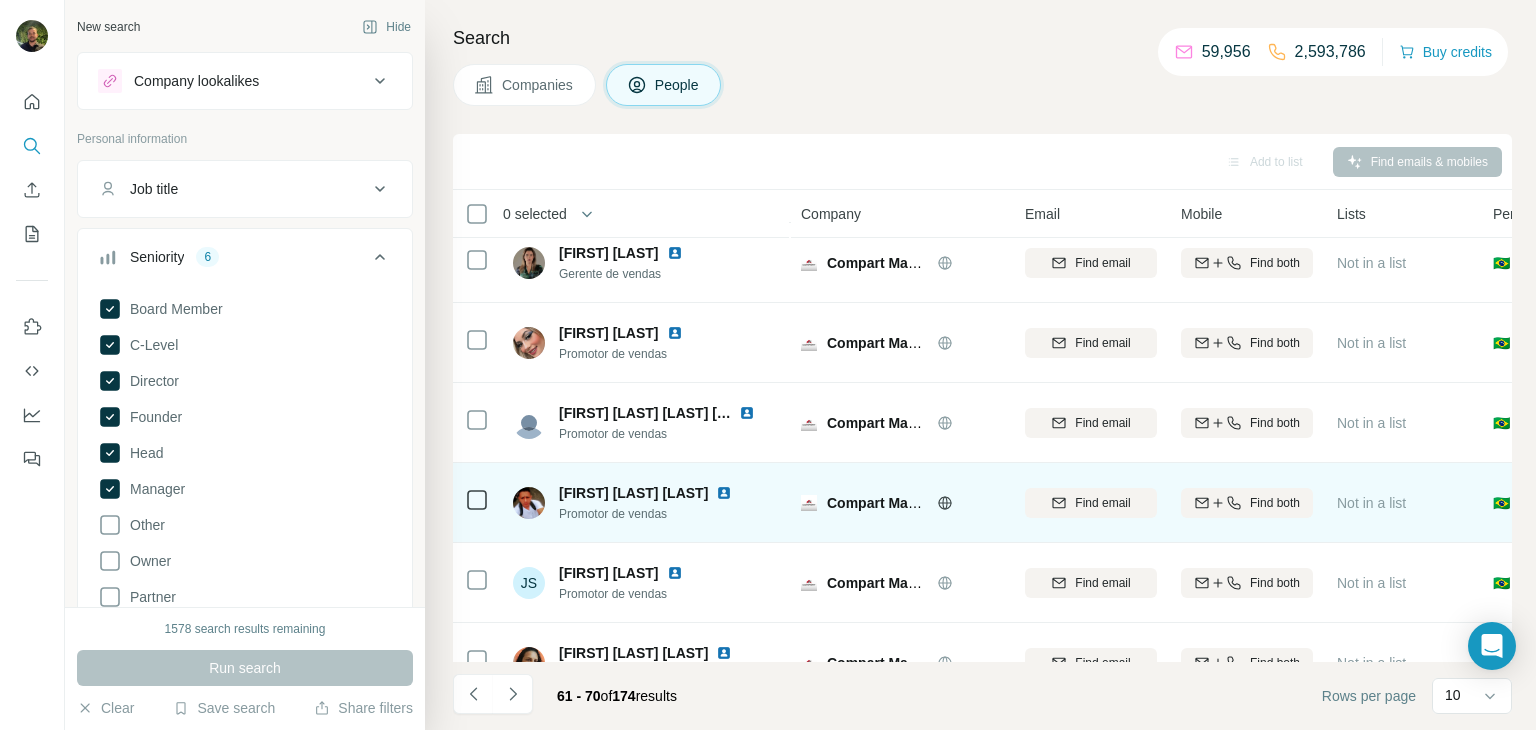 scroll, scrollTop: 376, scrollLeft: 0, axis: vertical 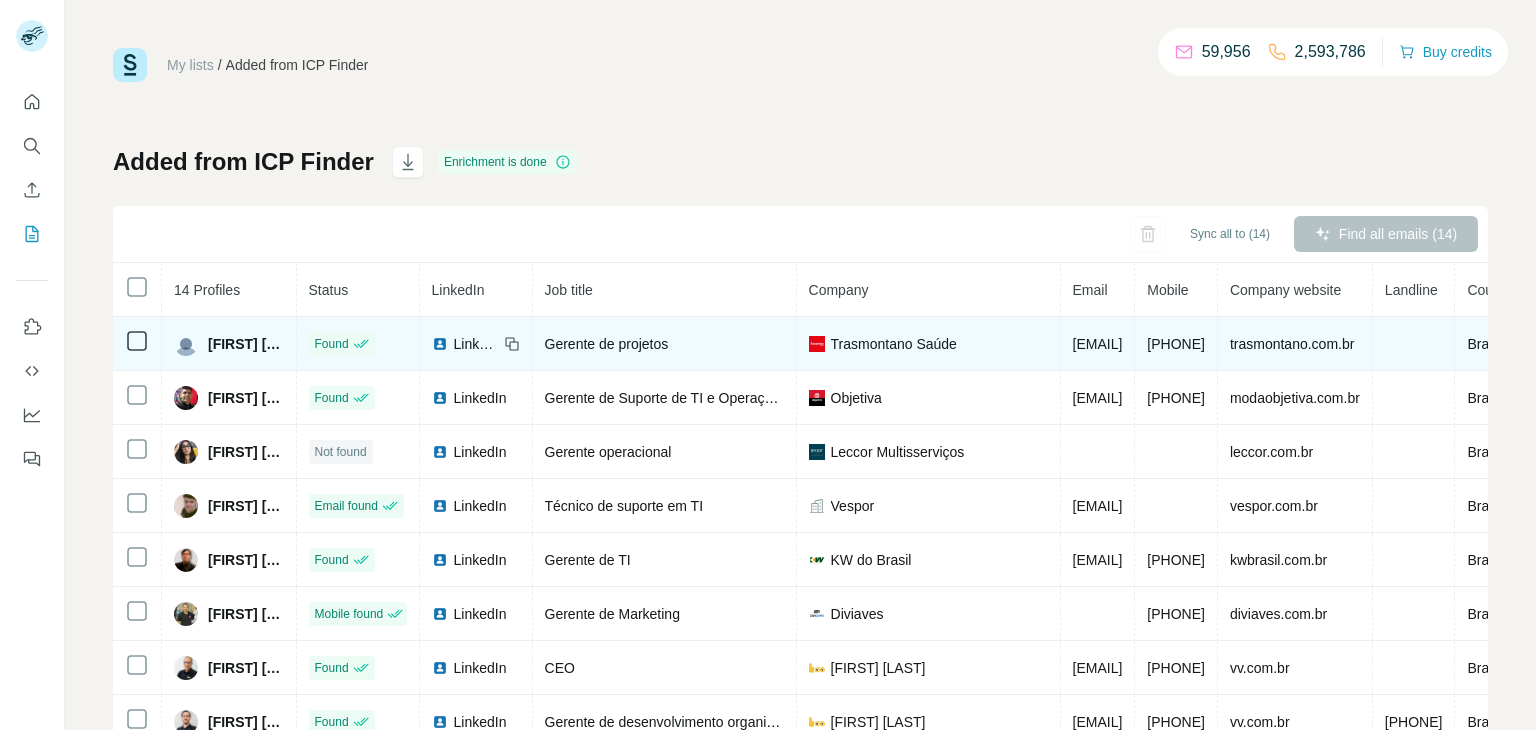 click on "[EMAIL]" at bounding box center (1098, 344) 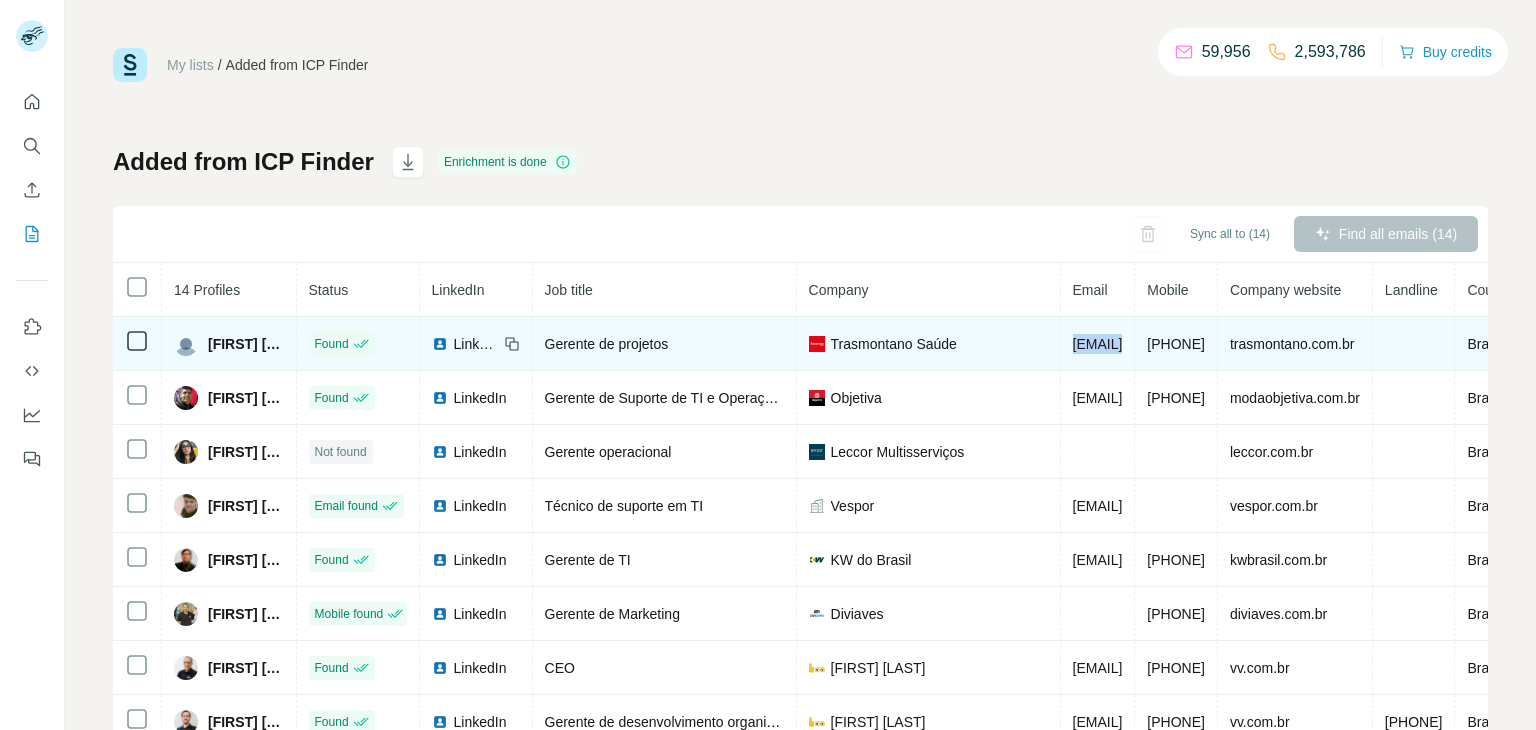 click on "[EMAIL]" at bounding box center [1098, 344] 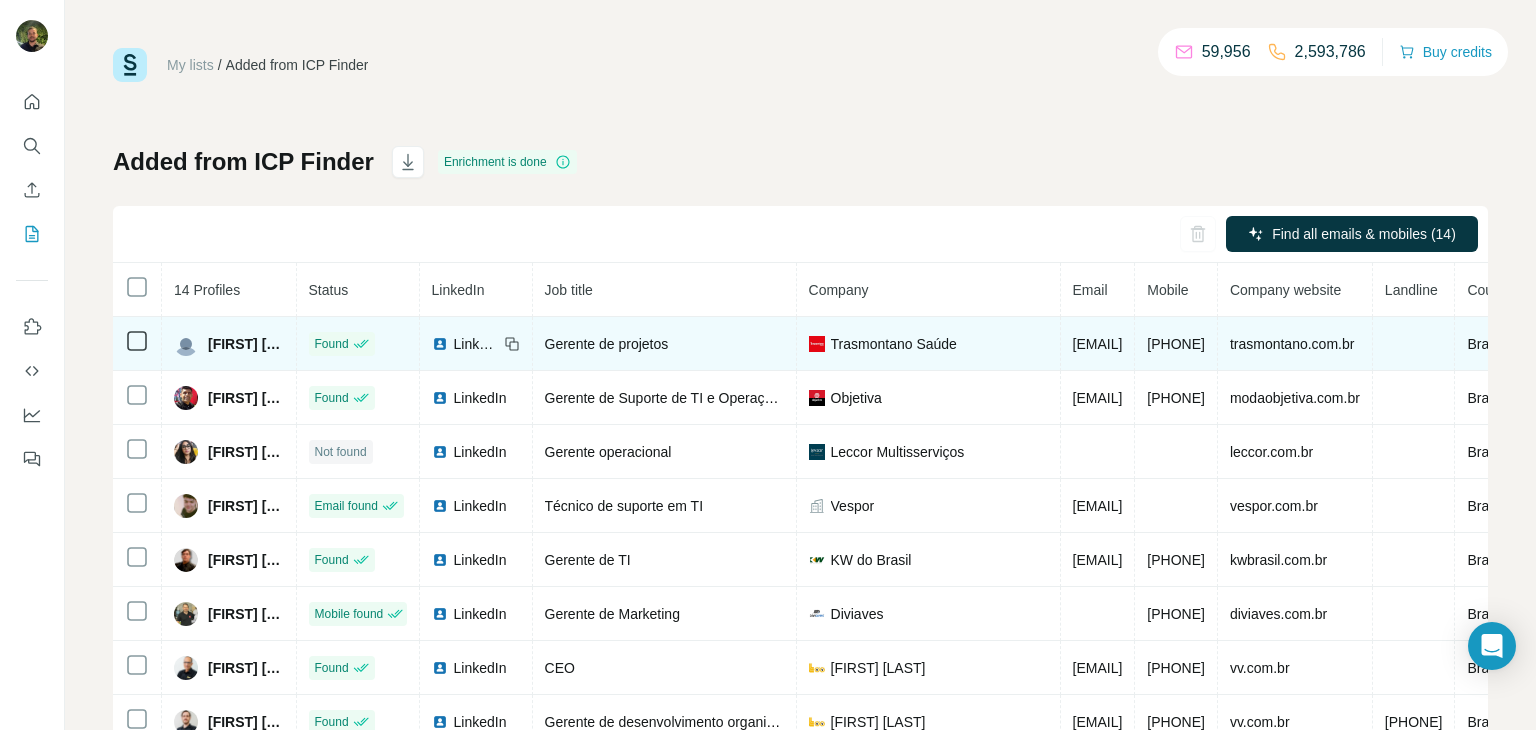 click on "[EMAIL]" at bounding box center (1098, 344) 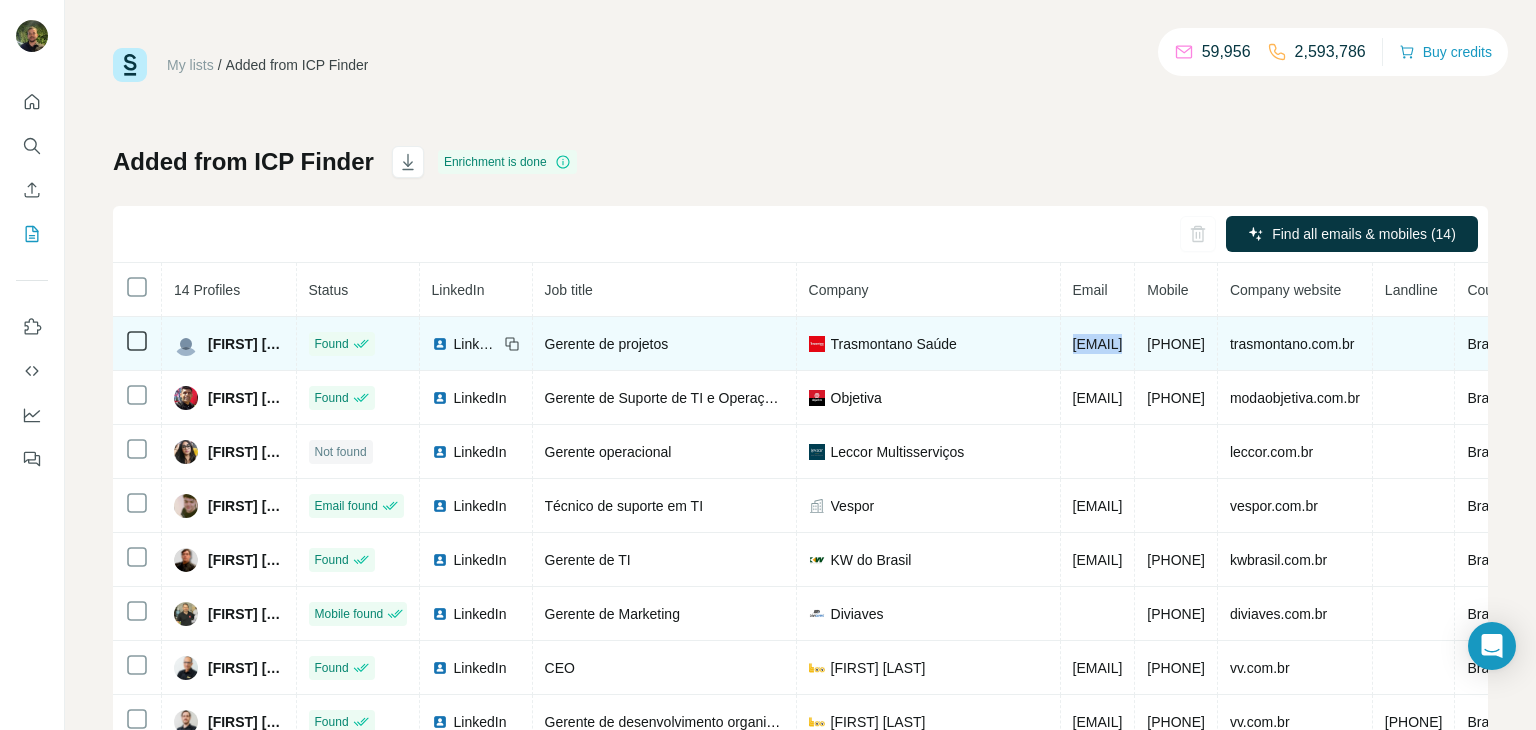 click on "[EMAIL]" at bounding box center [1098, 344] 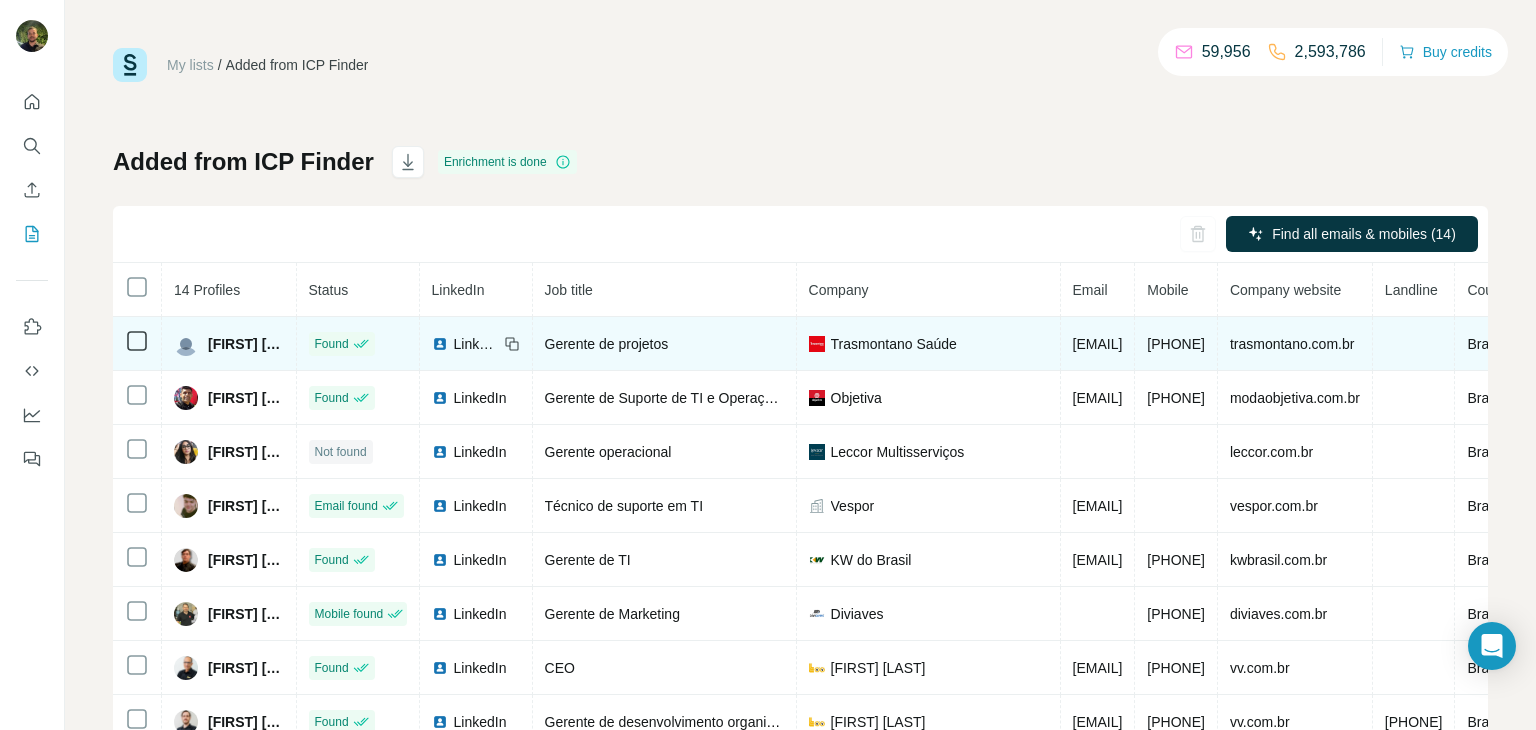click on "[EMAIL]" at bounding box center [1098, 344] 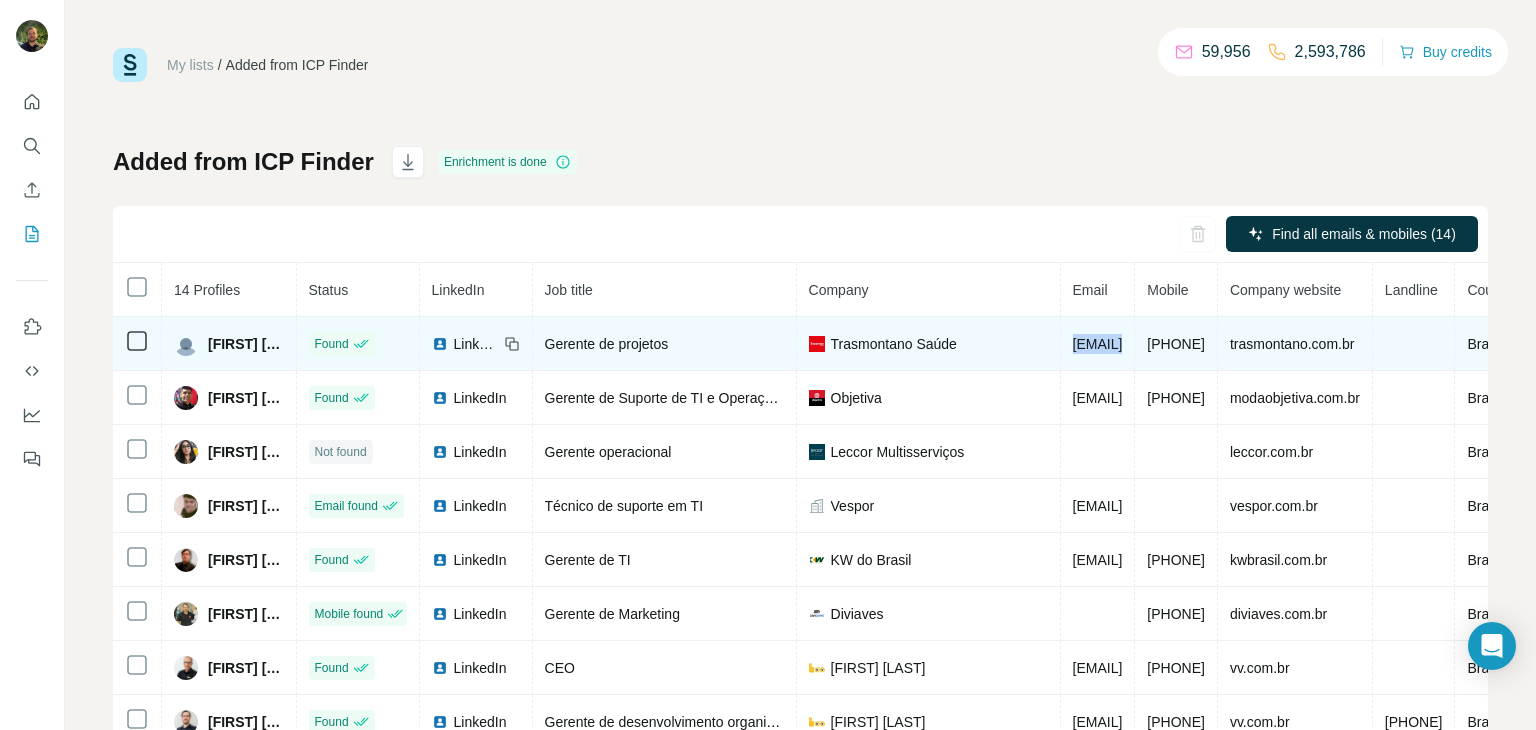 click on "[EMAIL]" at bounding box center (1098, 344) 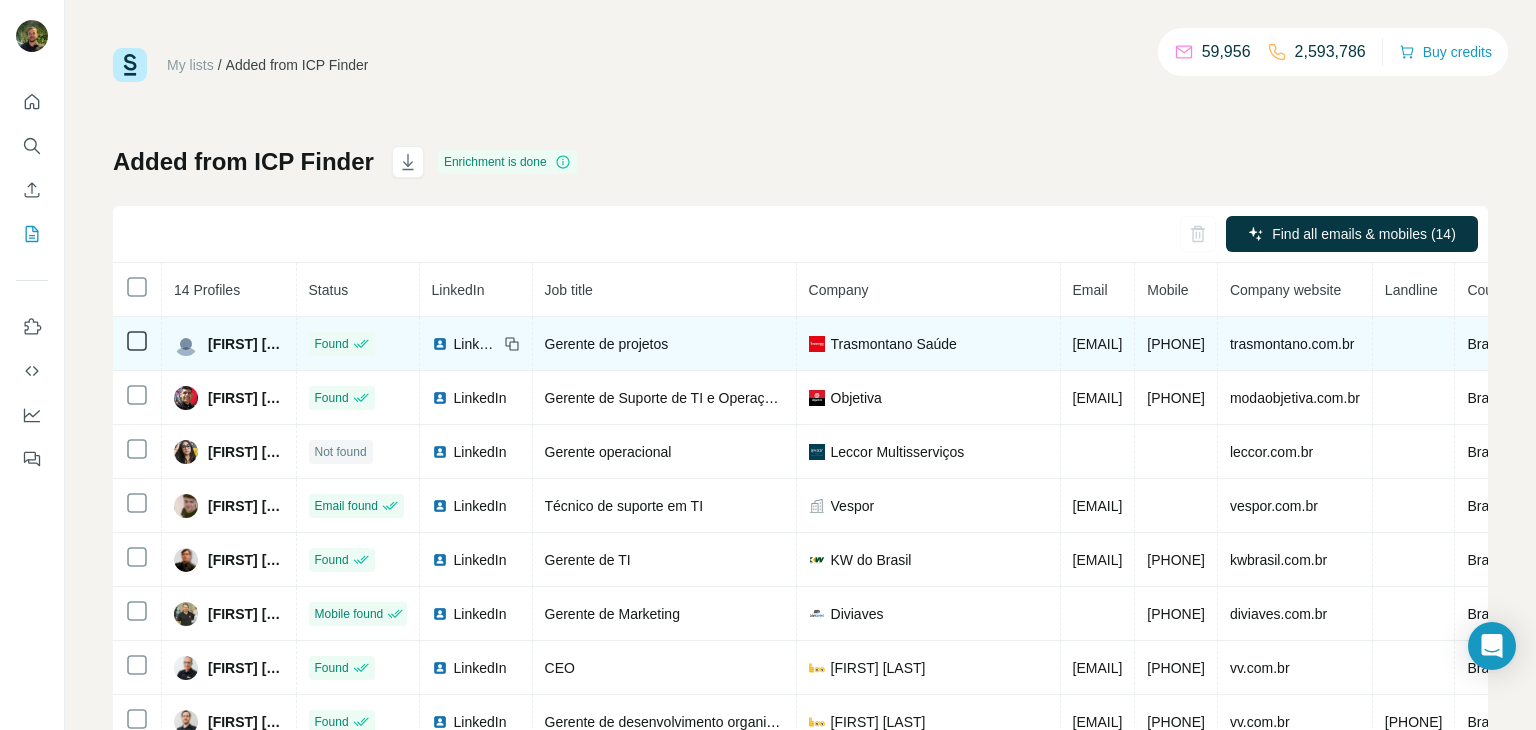 click on "[PHONE]" at bounding box center [1176, 344] 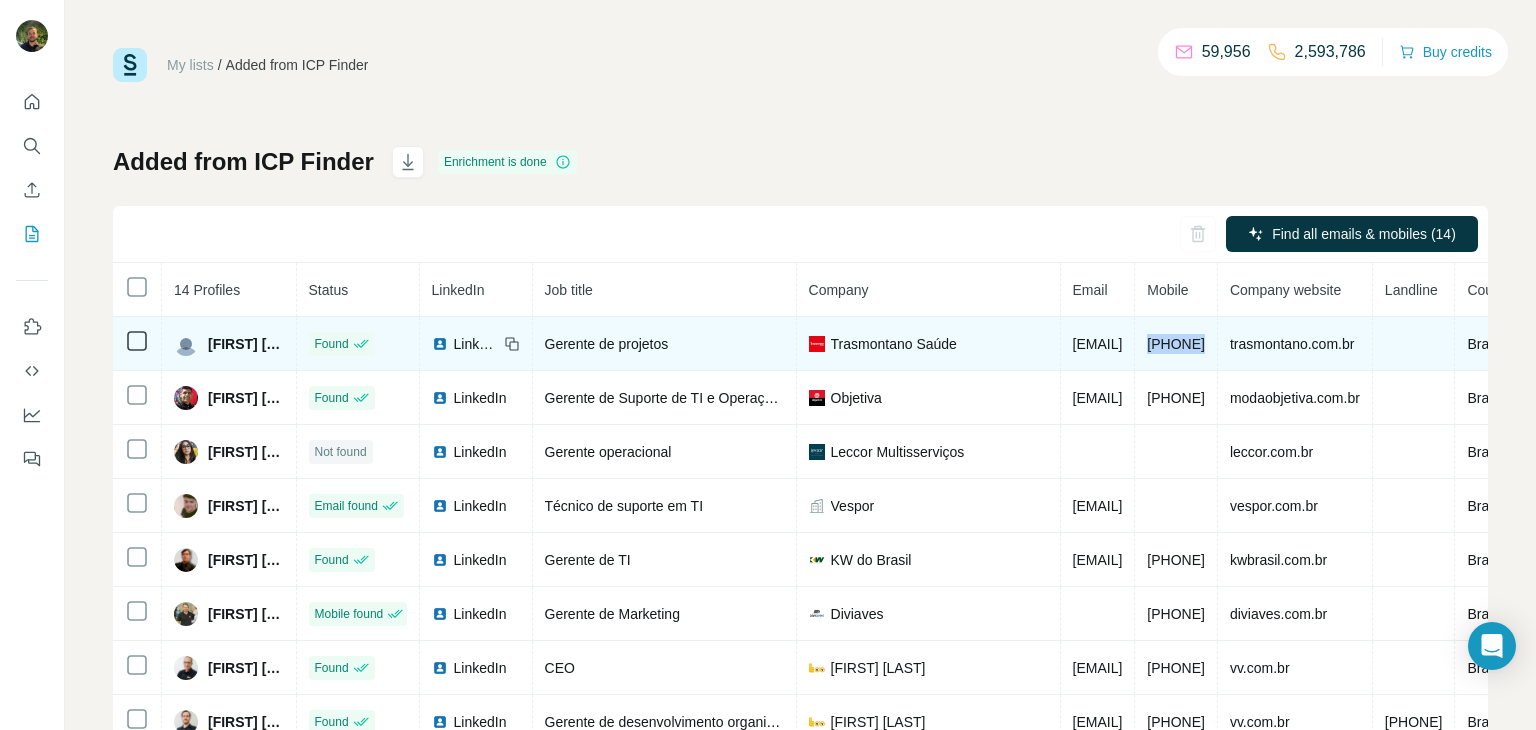 click on "[PHONE]" at bounding box center (1176, 344) 